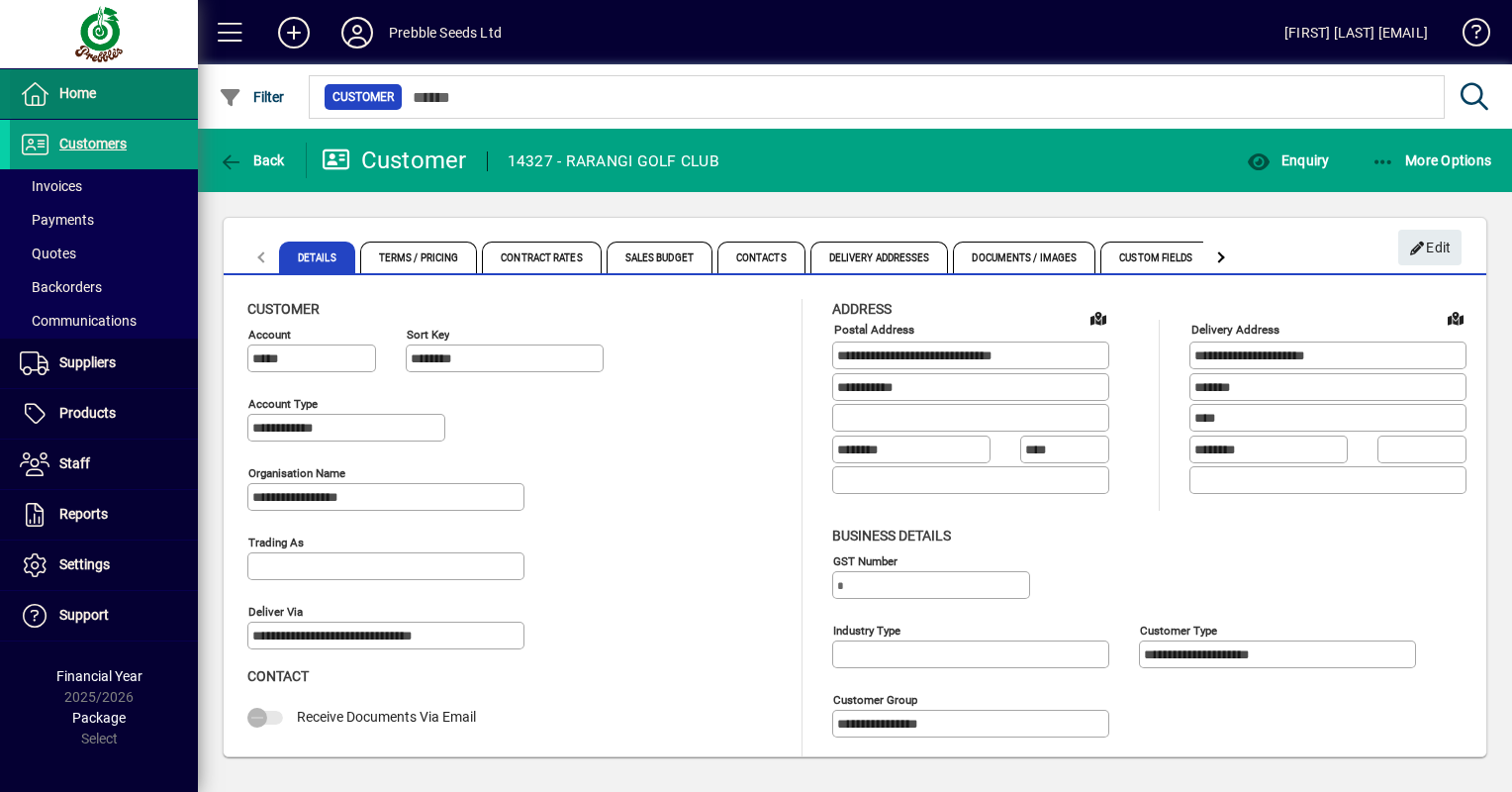 scroll, scrollTop: 0, scrollLeft: 0, axis: both 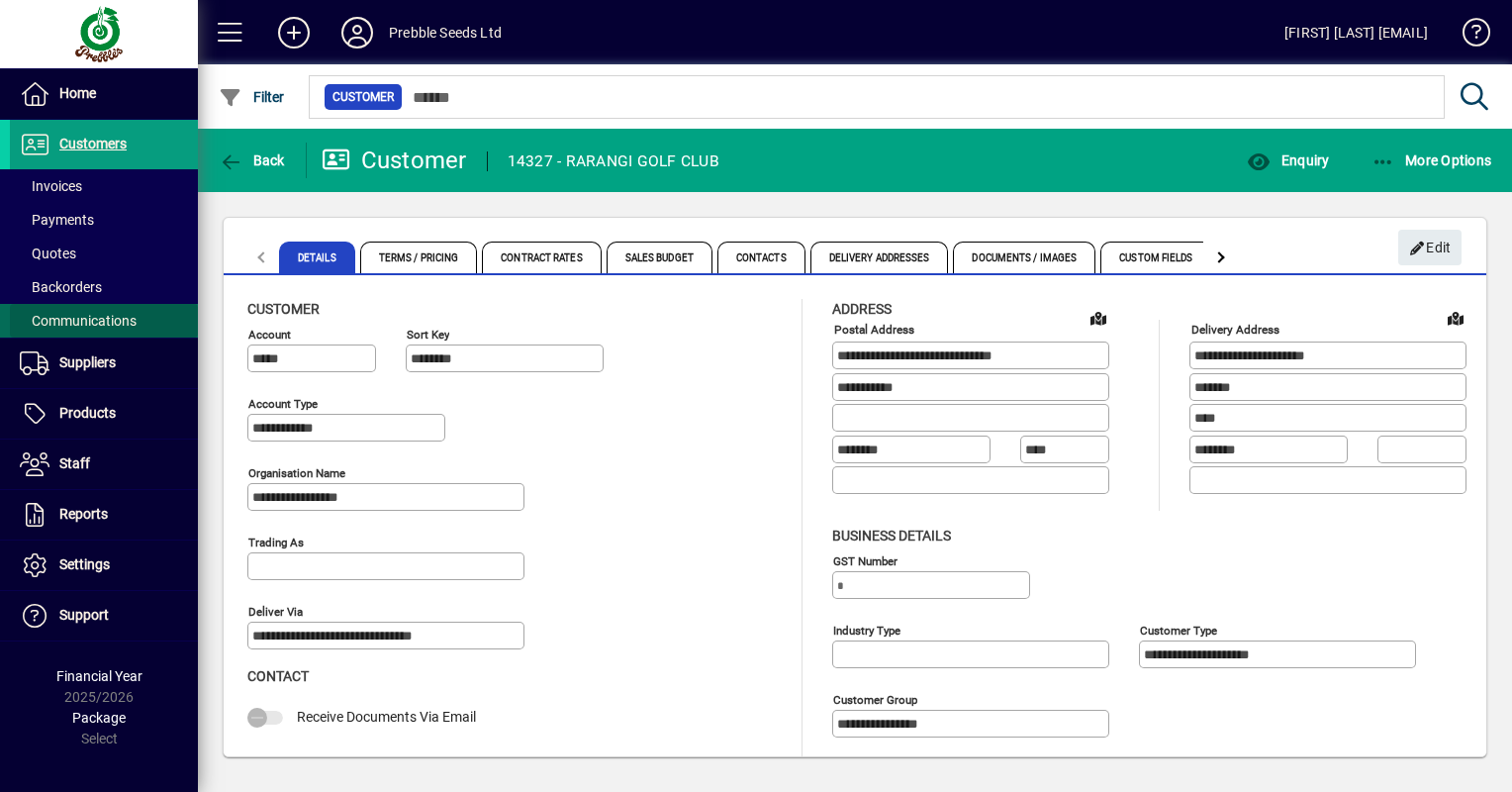 click on "Communications" at bounding box center (78, 321) 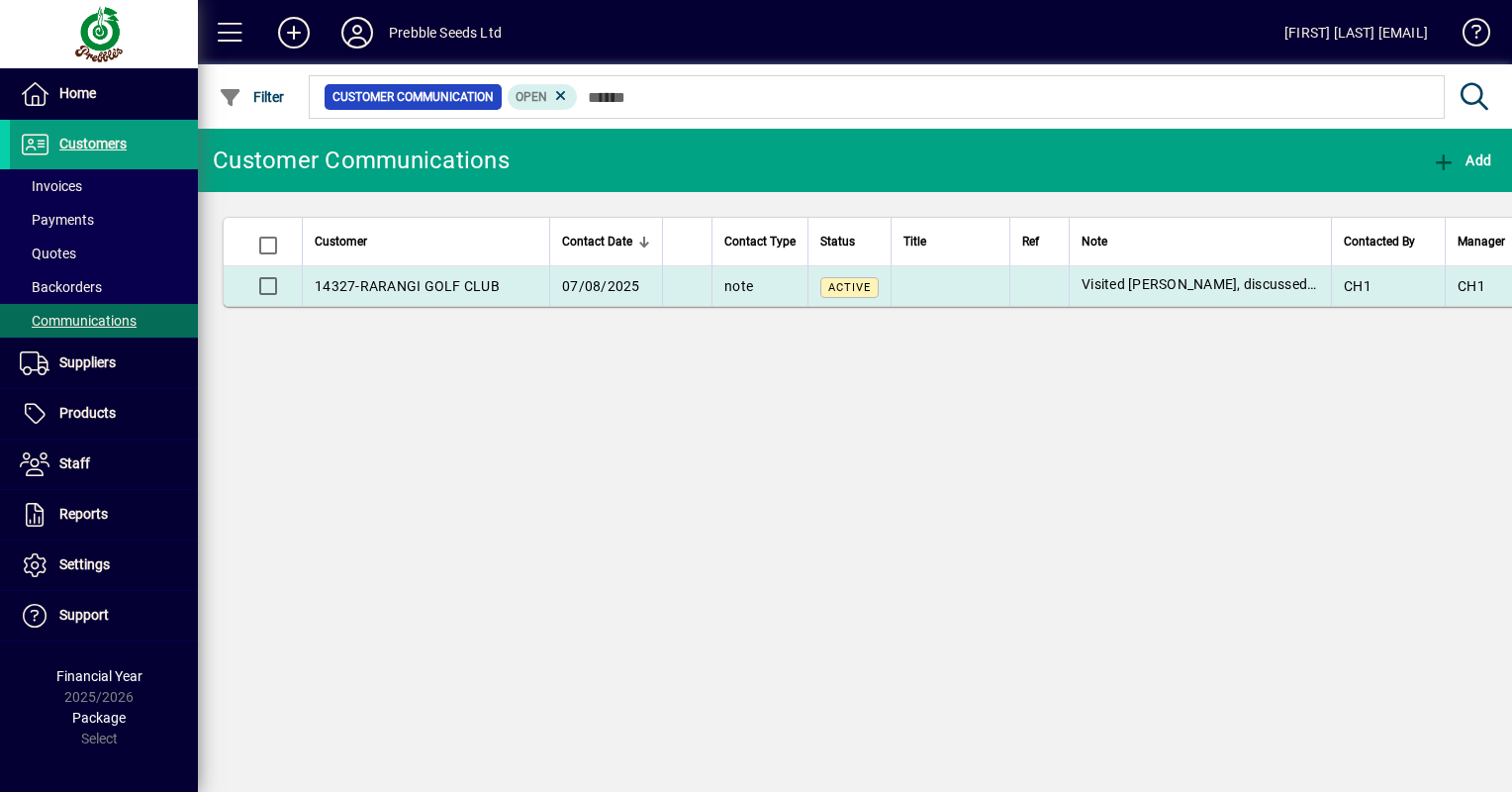 click on "RARANGI GOLF CLUB" at bounding box center [429, 286] 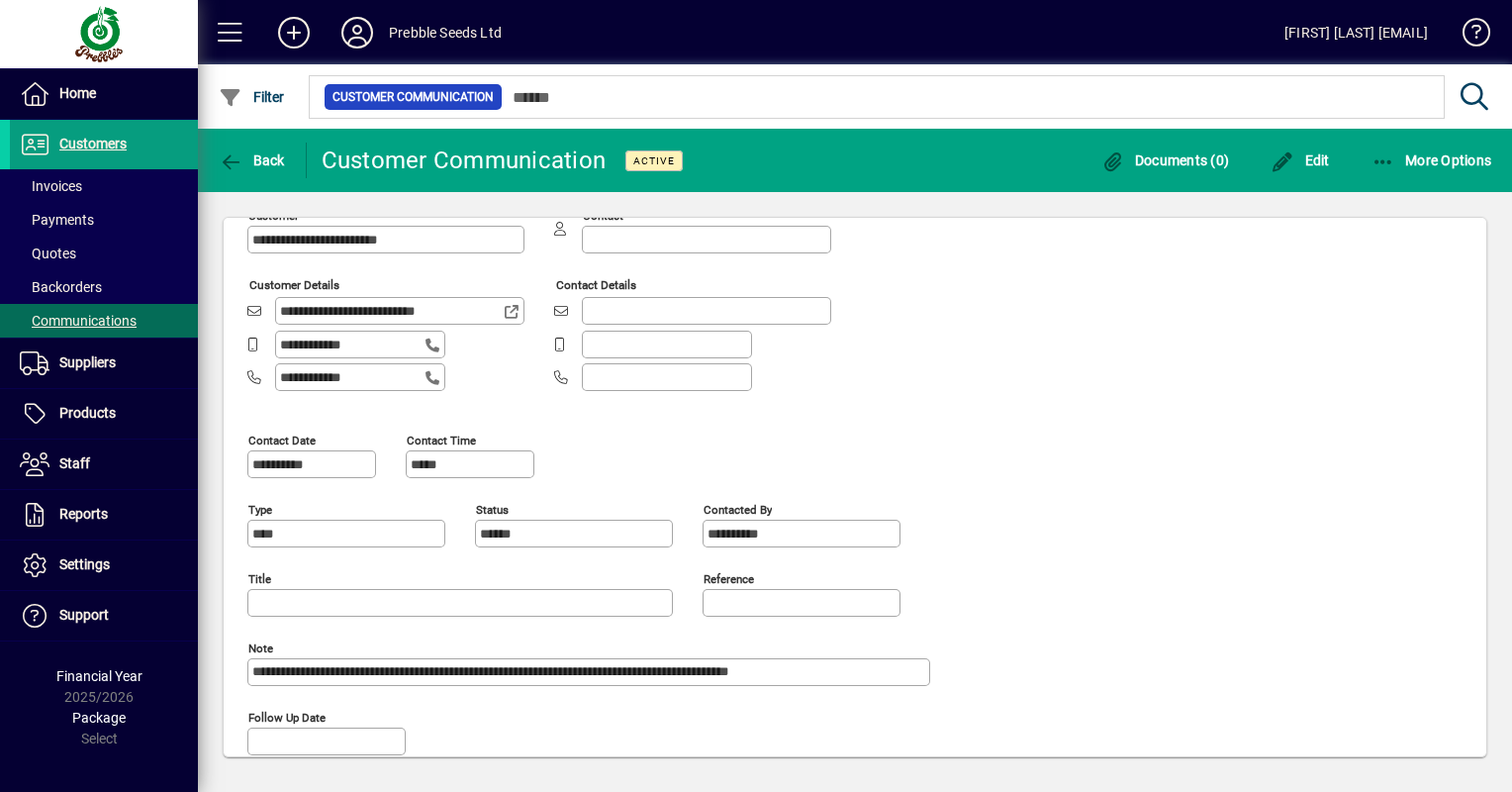 scroll, scrollTop: 60, scrollLeft: 0, axis: vertical 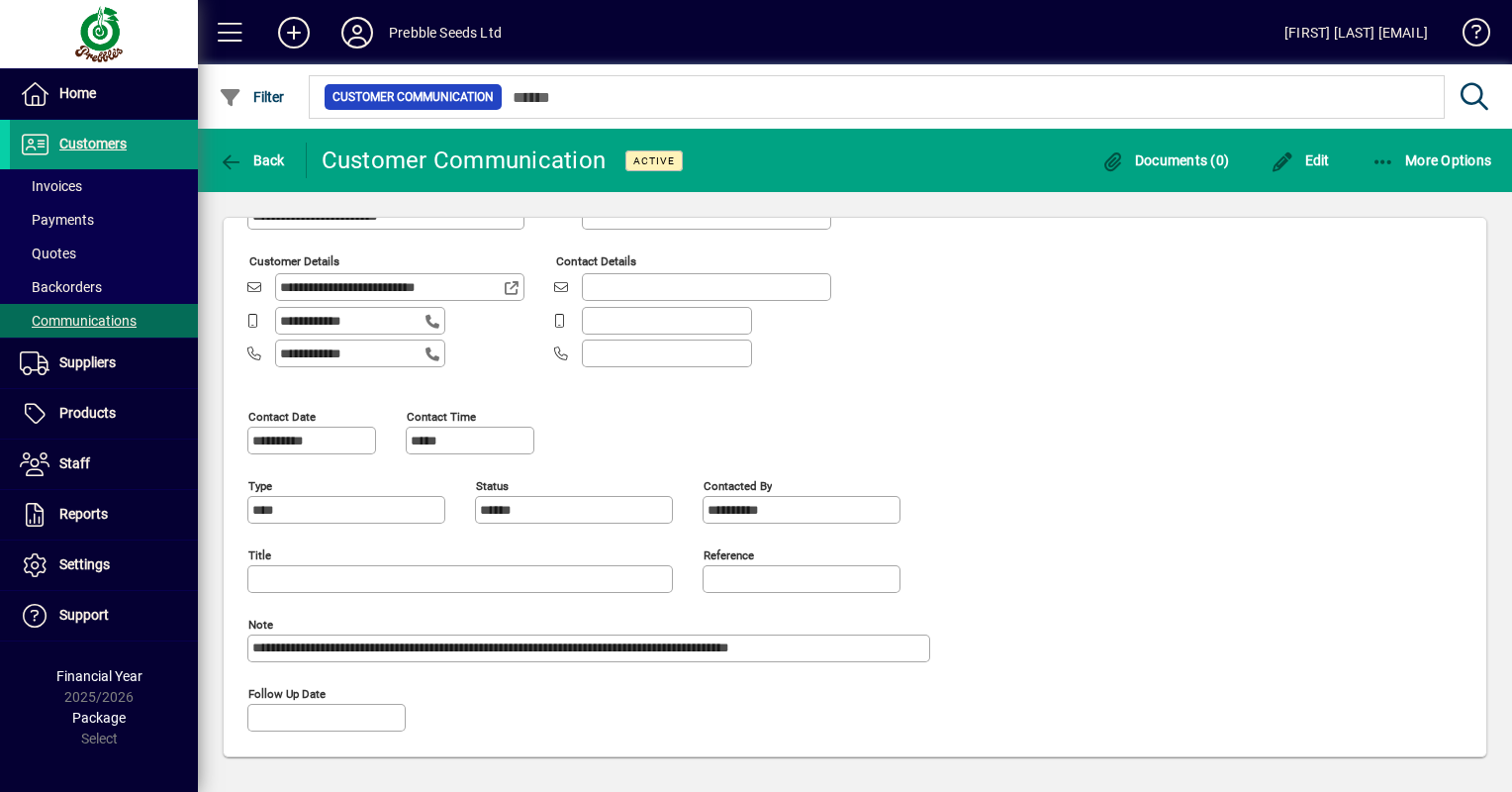 click on "Customers" at bounding box center (93, 144) 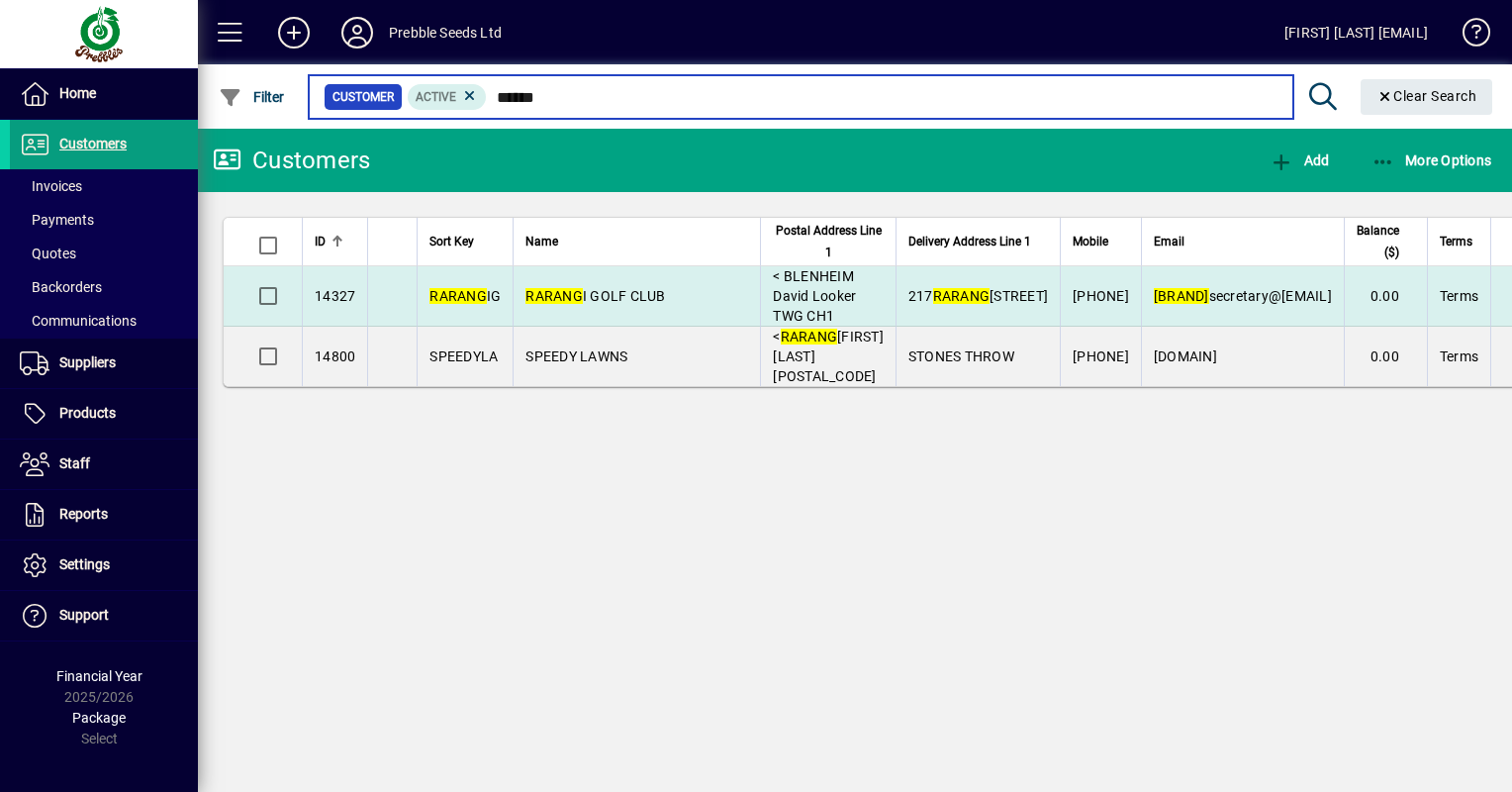 type on "******" 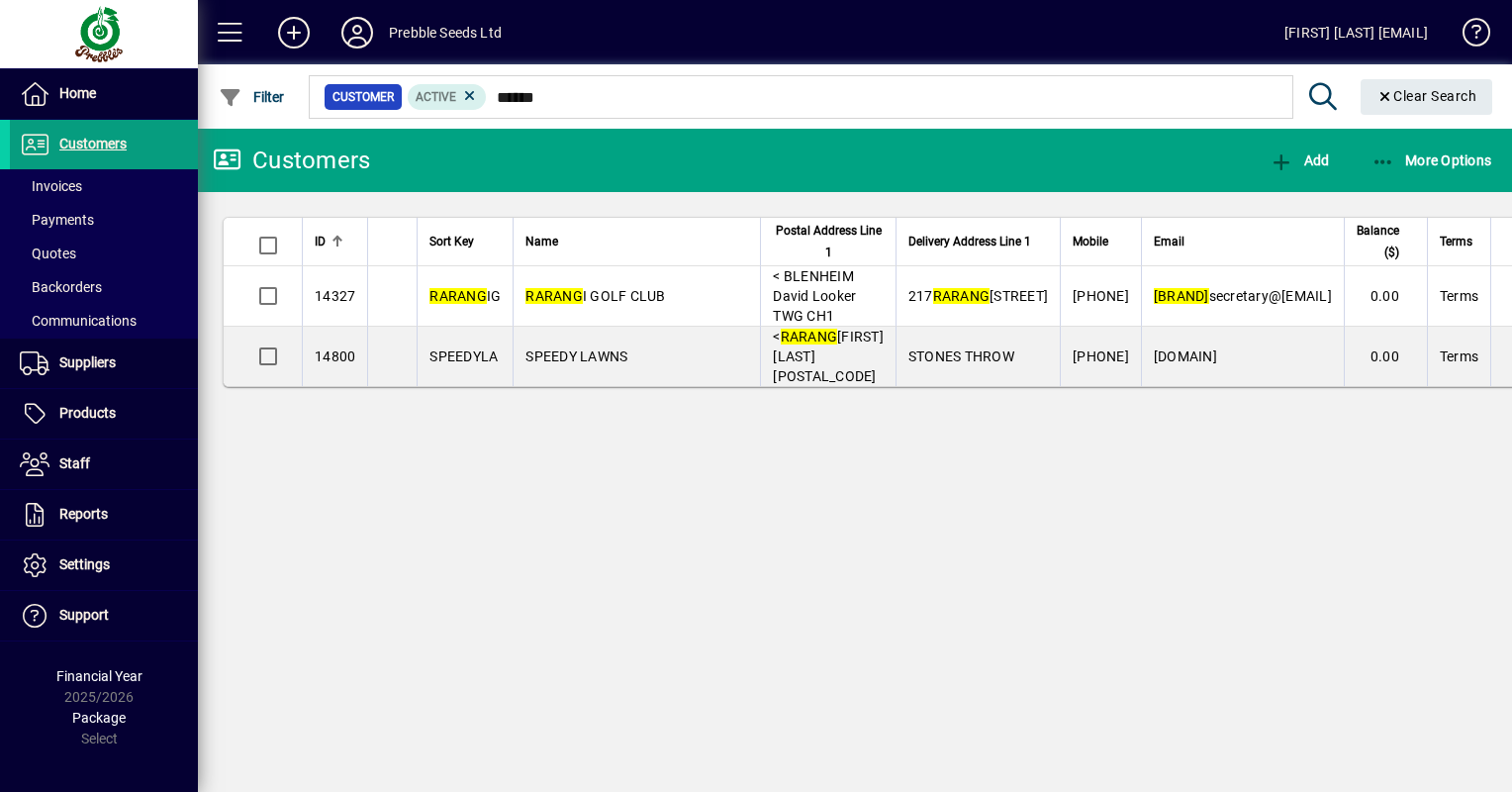 click on "RARANG I GOLF CLUB" at bounding box center (595, 296) 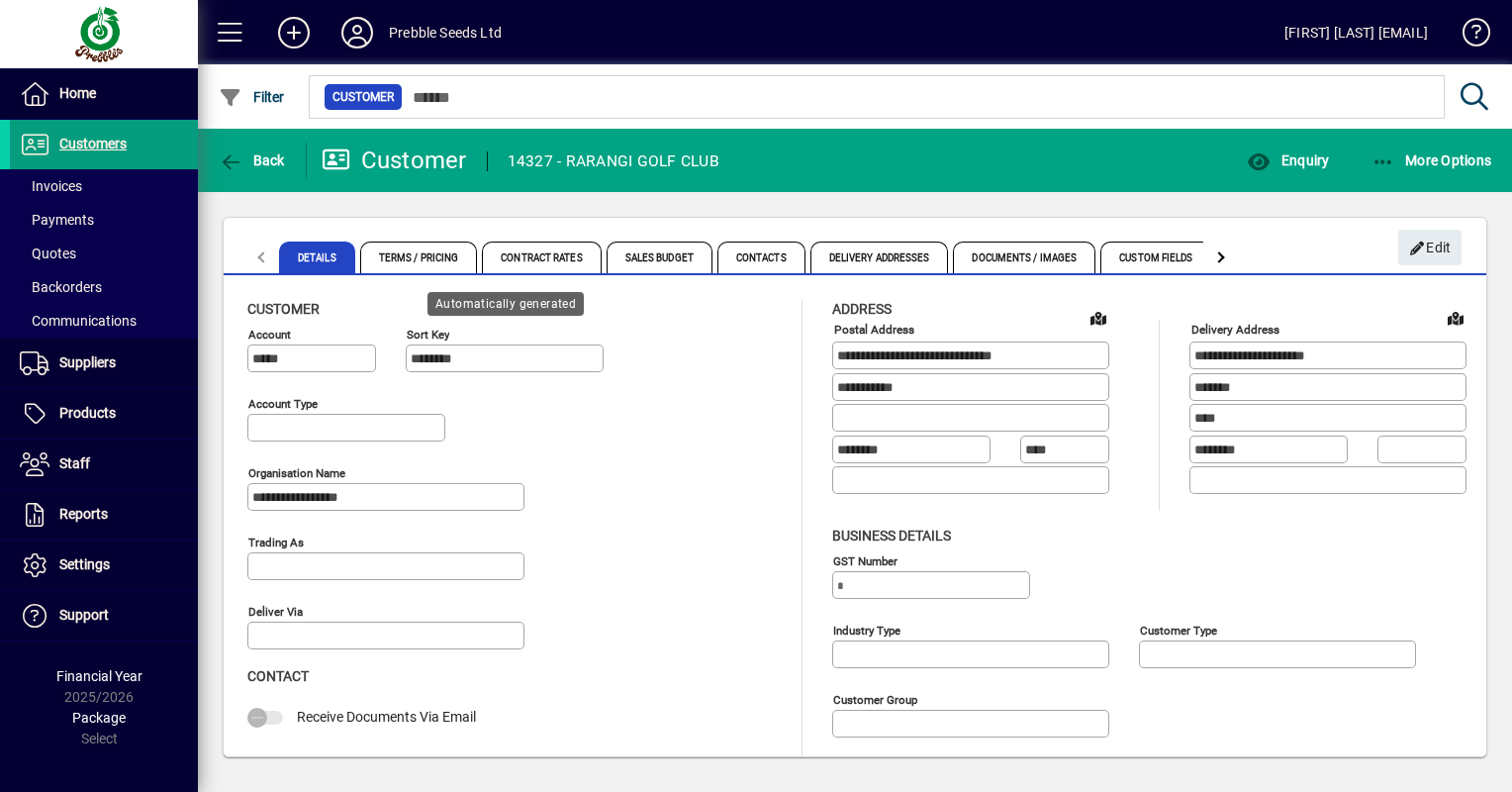 type on "**********" 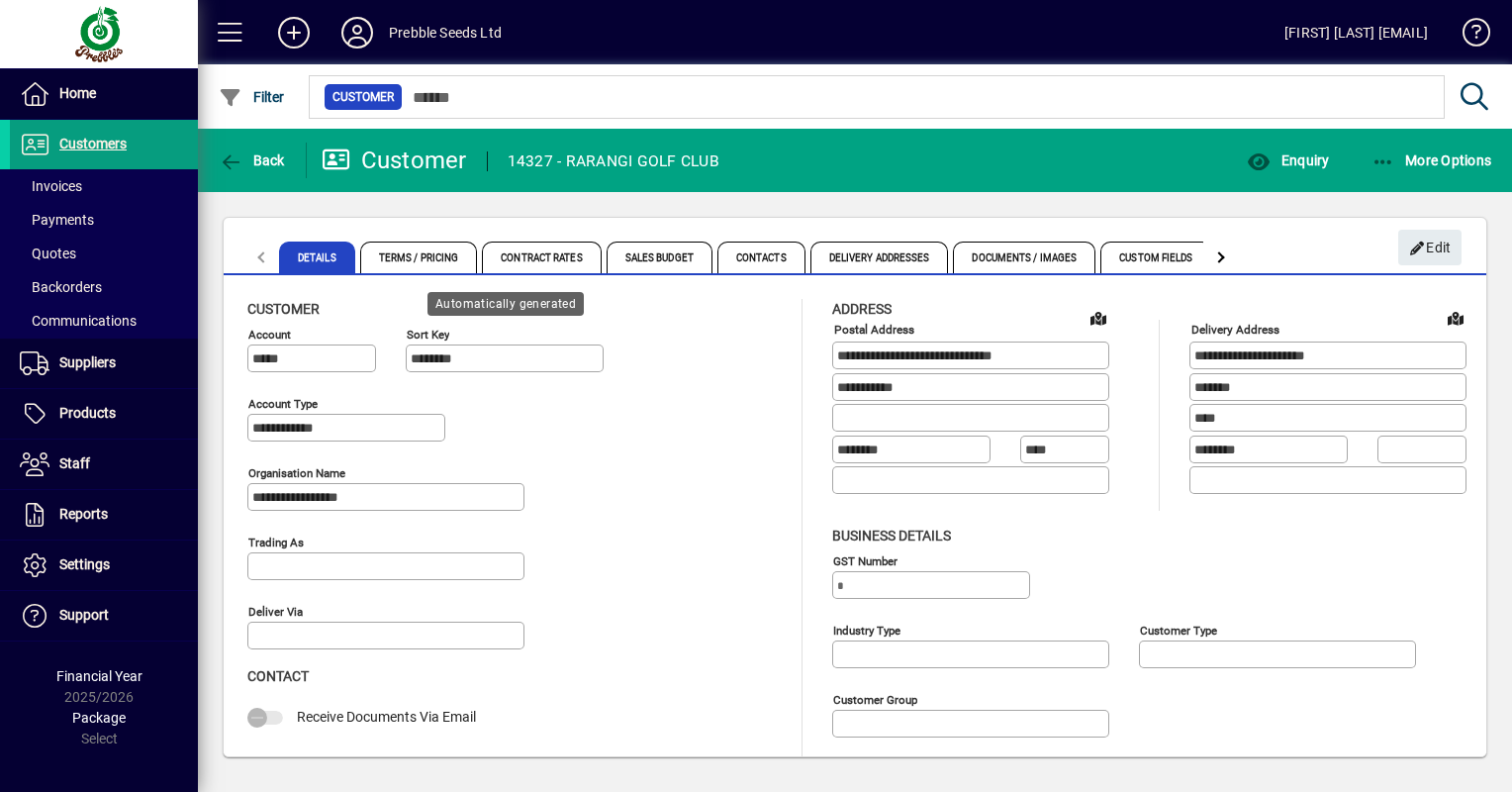 type on "**********" 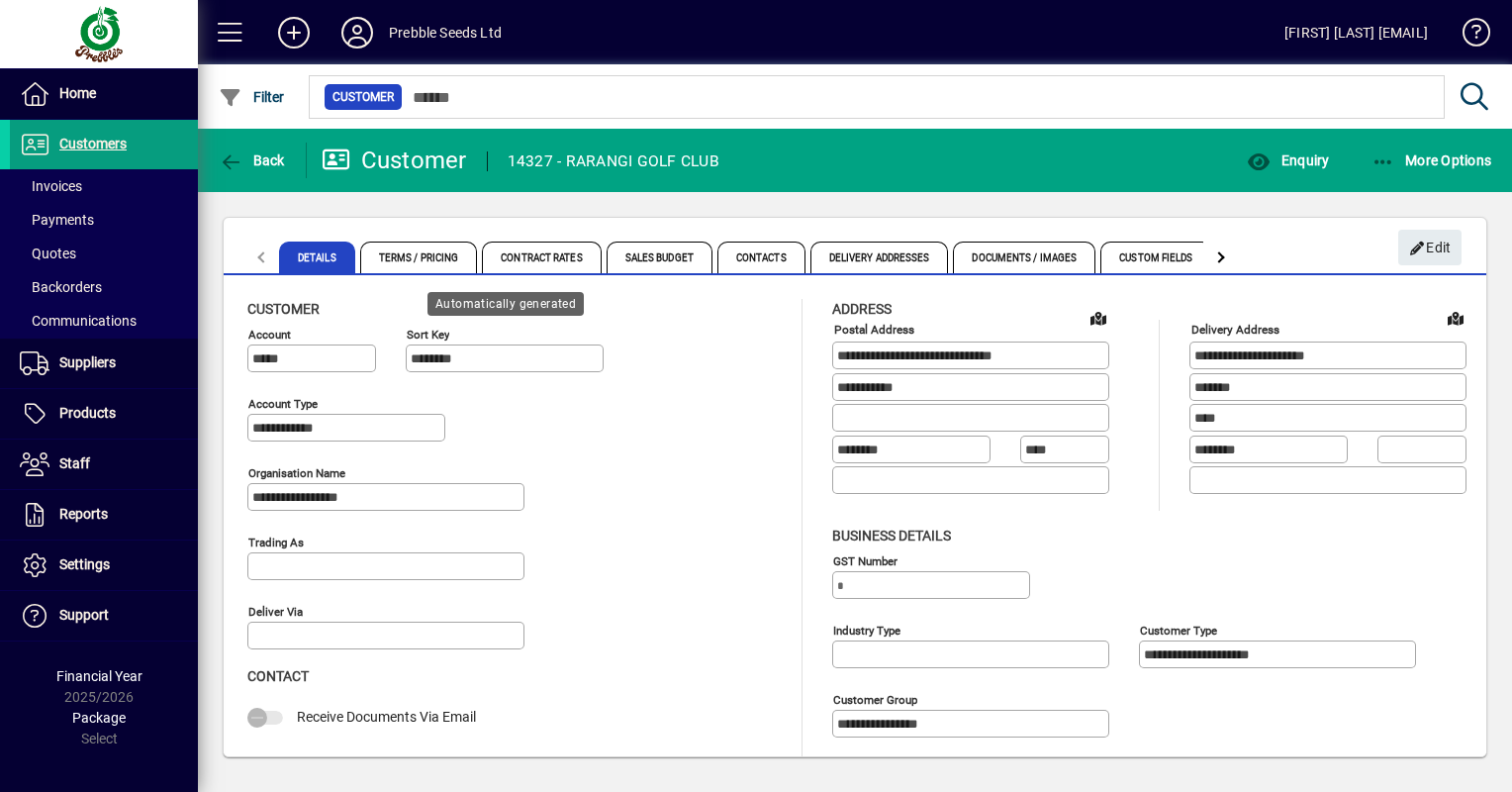 type on "**********" 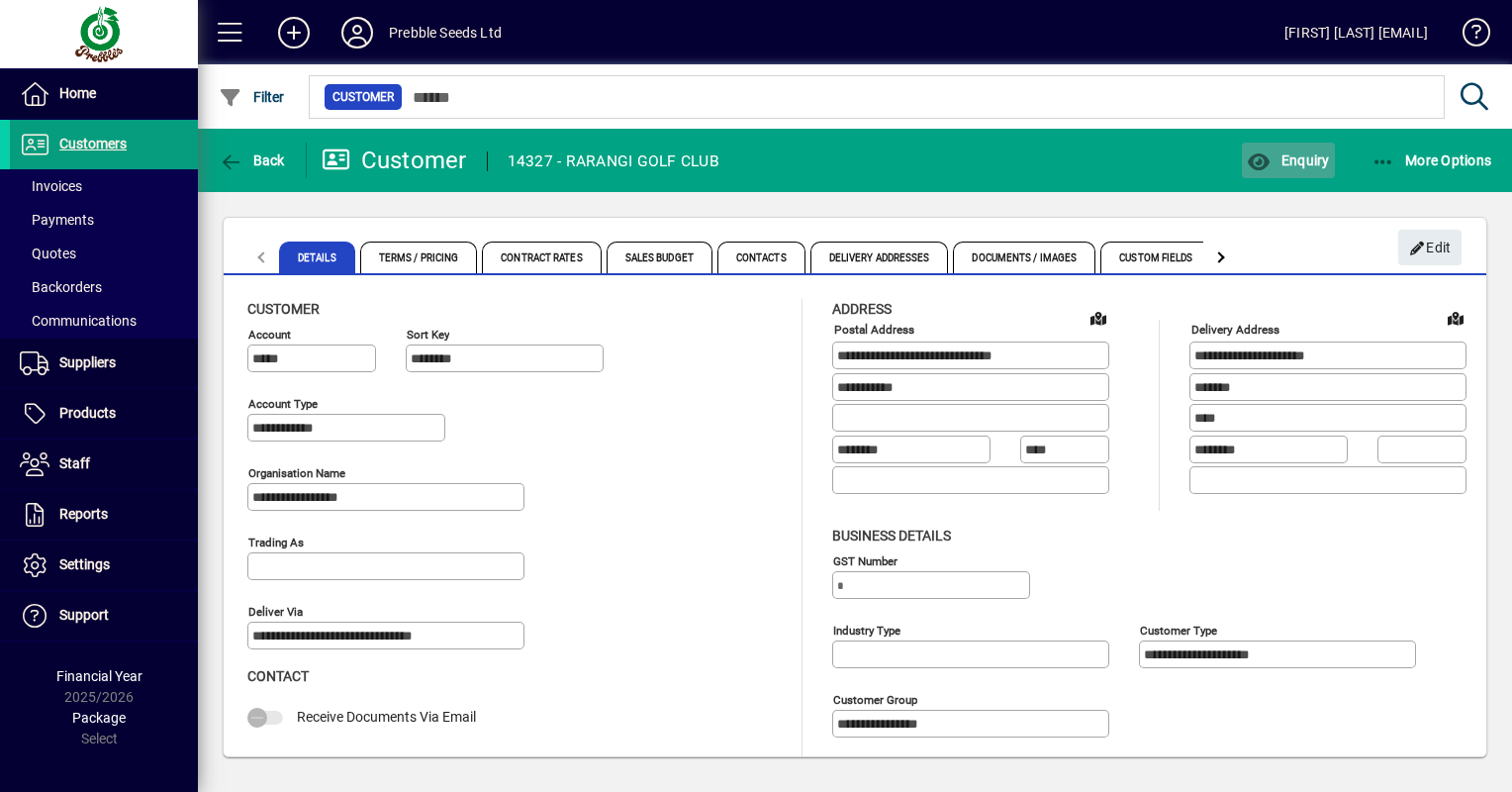 click on "Enquiry" 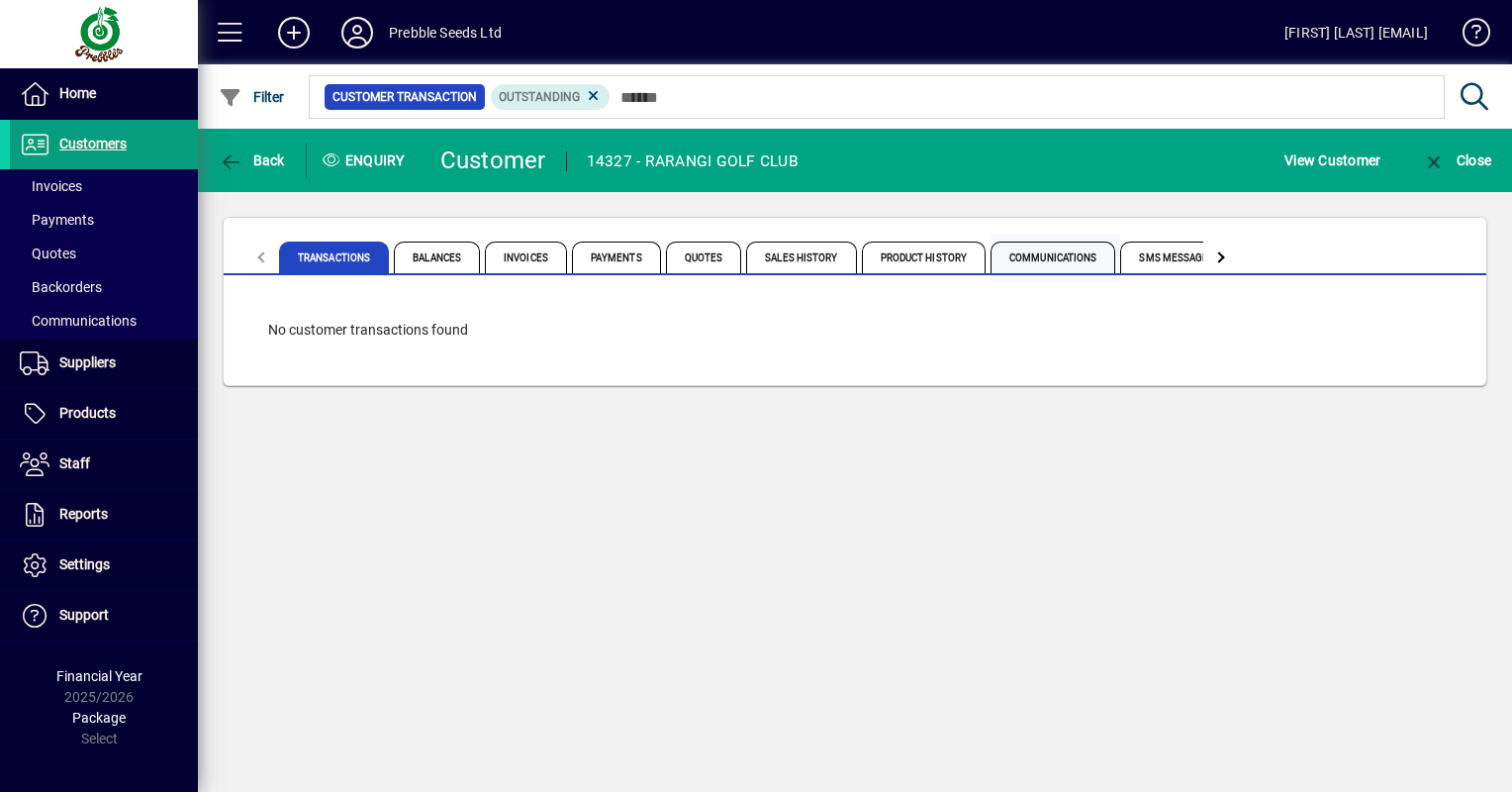 click on "Communications" at bounding box center [1053, 257] 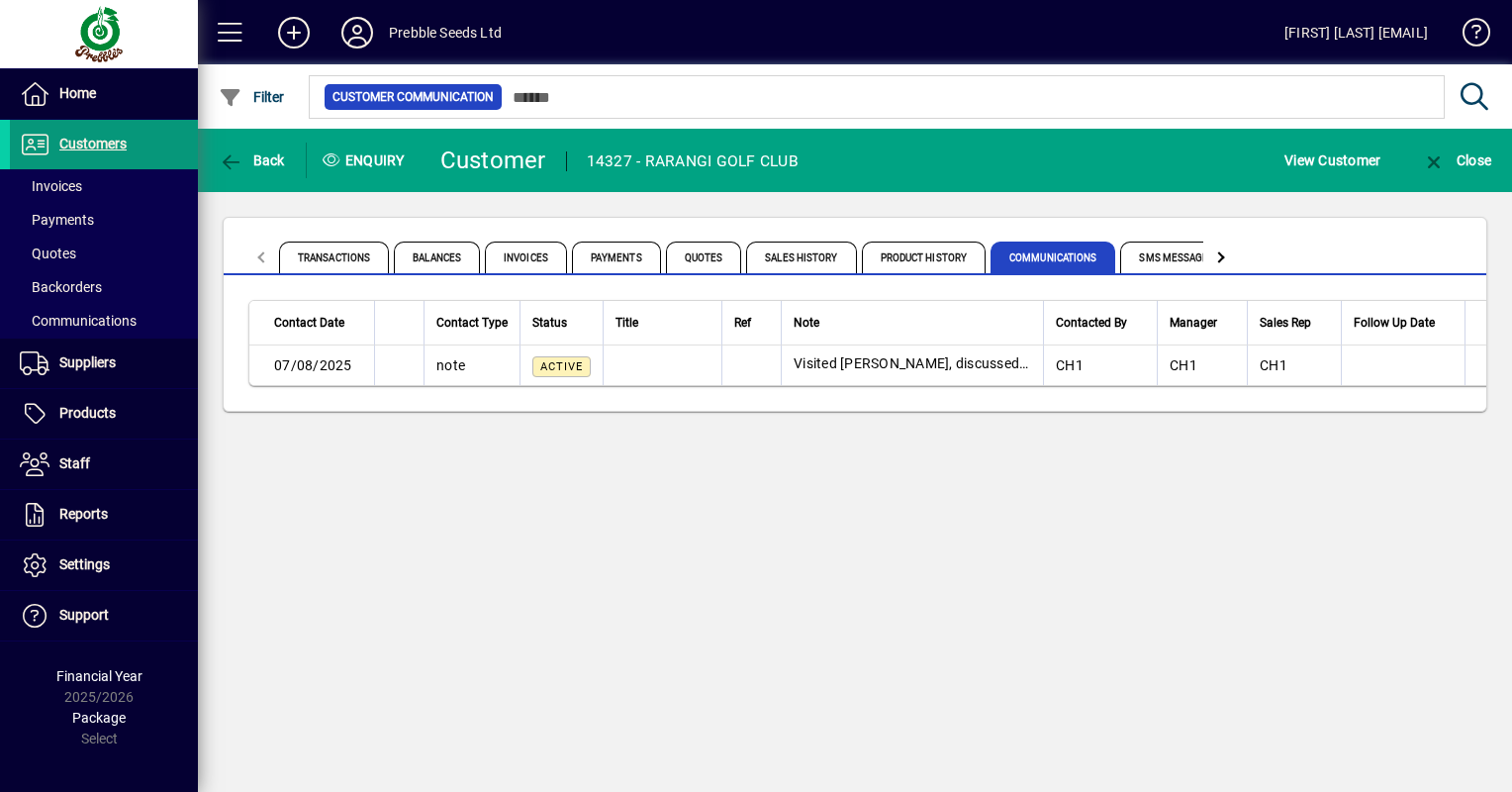 click on "Customers" at bounding box center [93, 144] 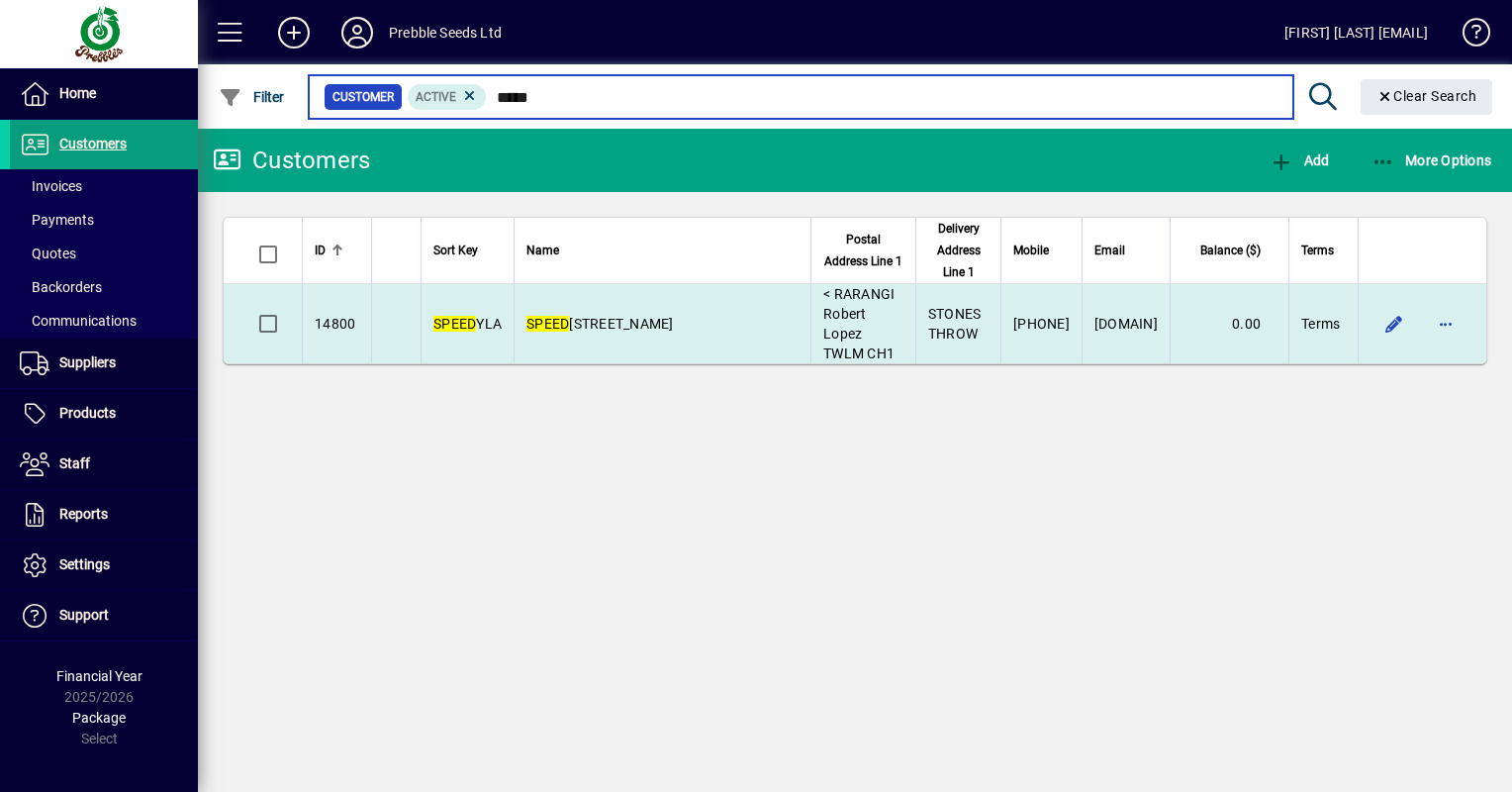 type on "*****" 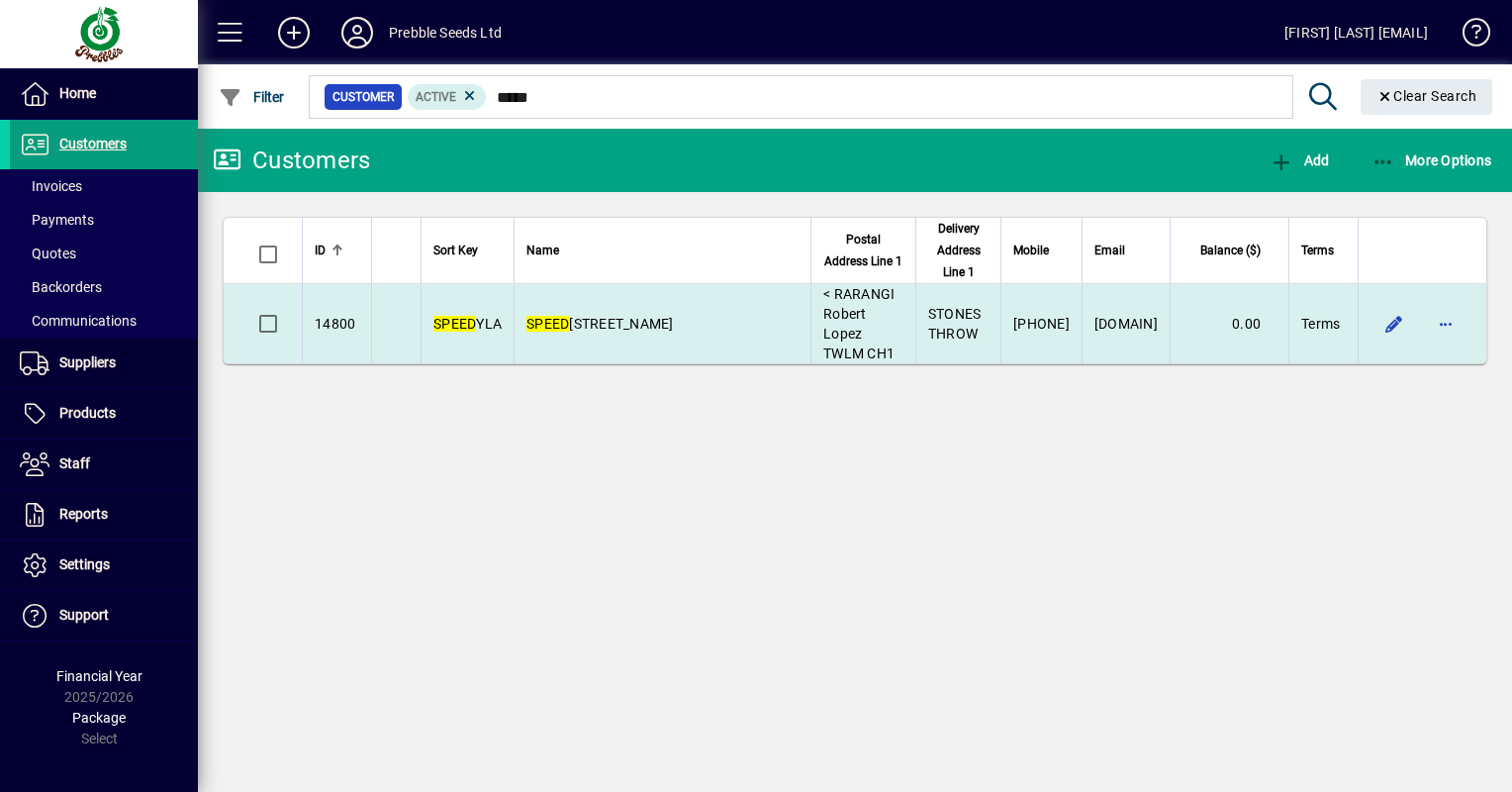 click on "SPEED Y LAWNS" at bounding box center (600, 324) 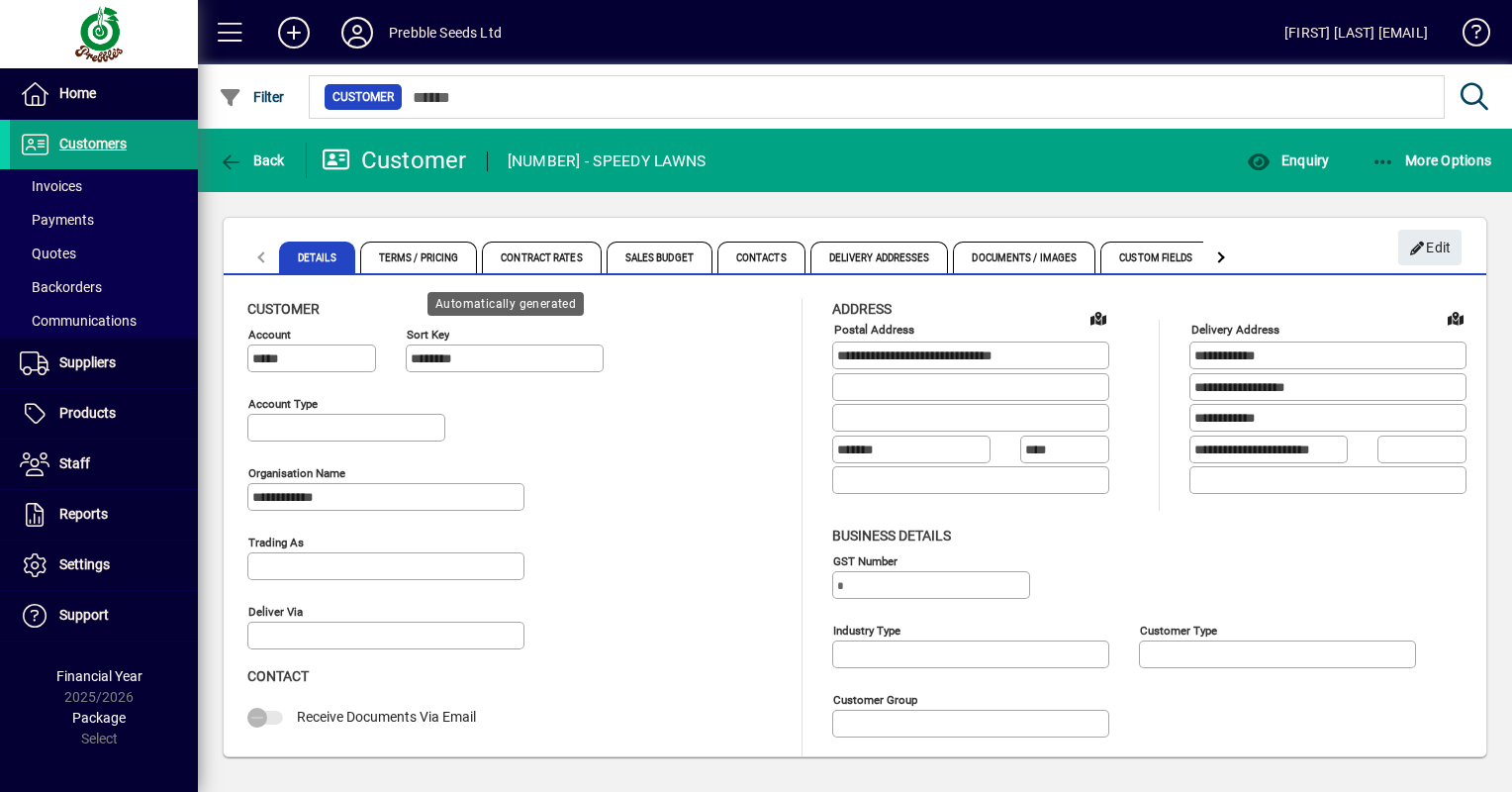 type on "**********" 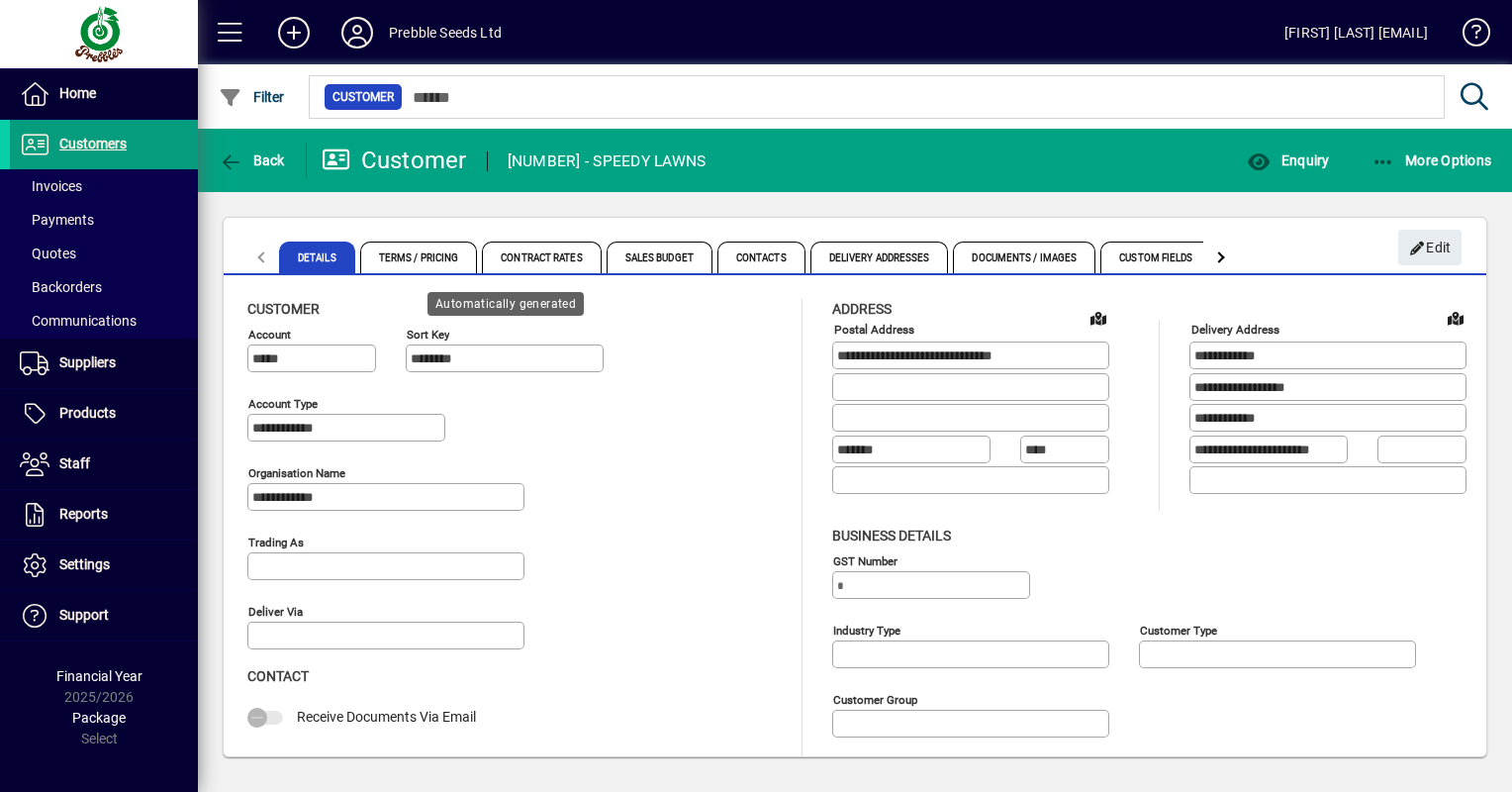 type on "**********" 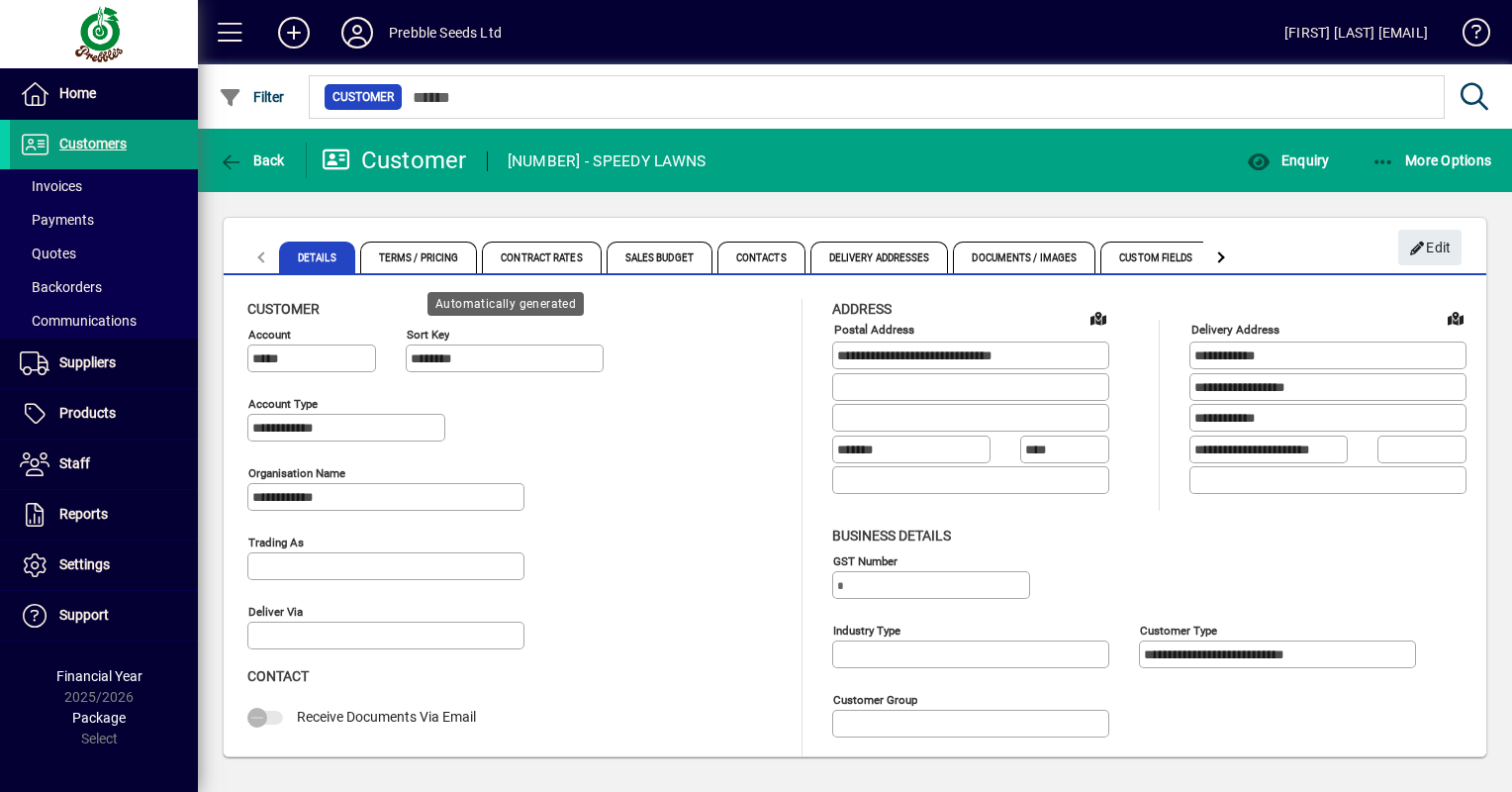 type on "**********" 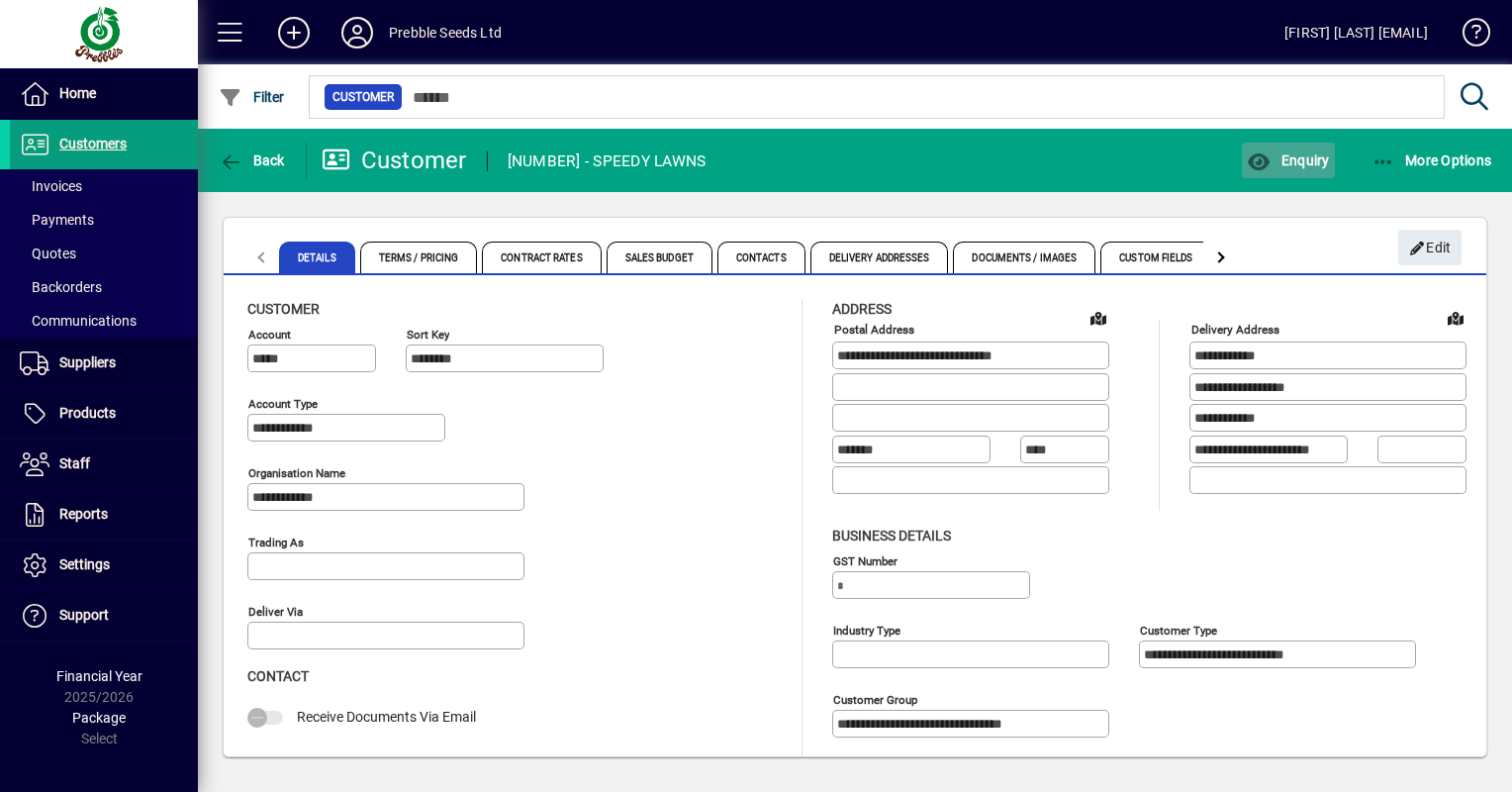 click on "Enquiry" 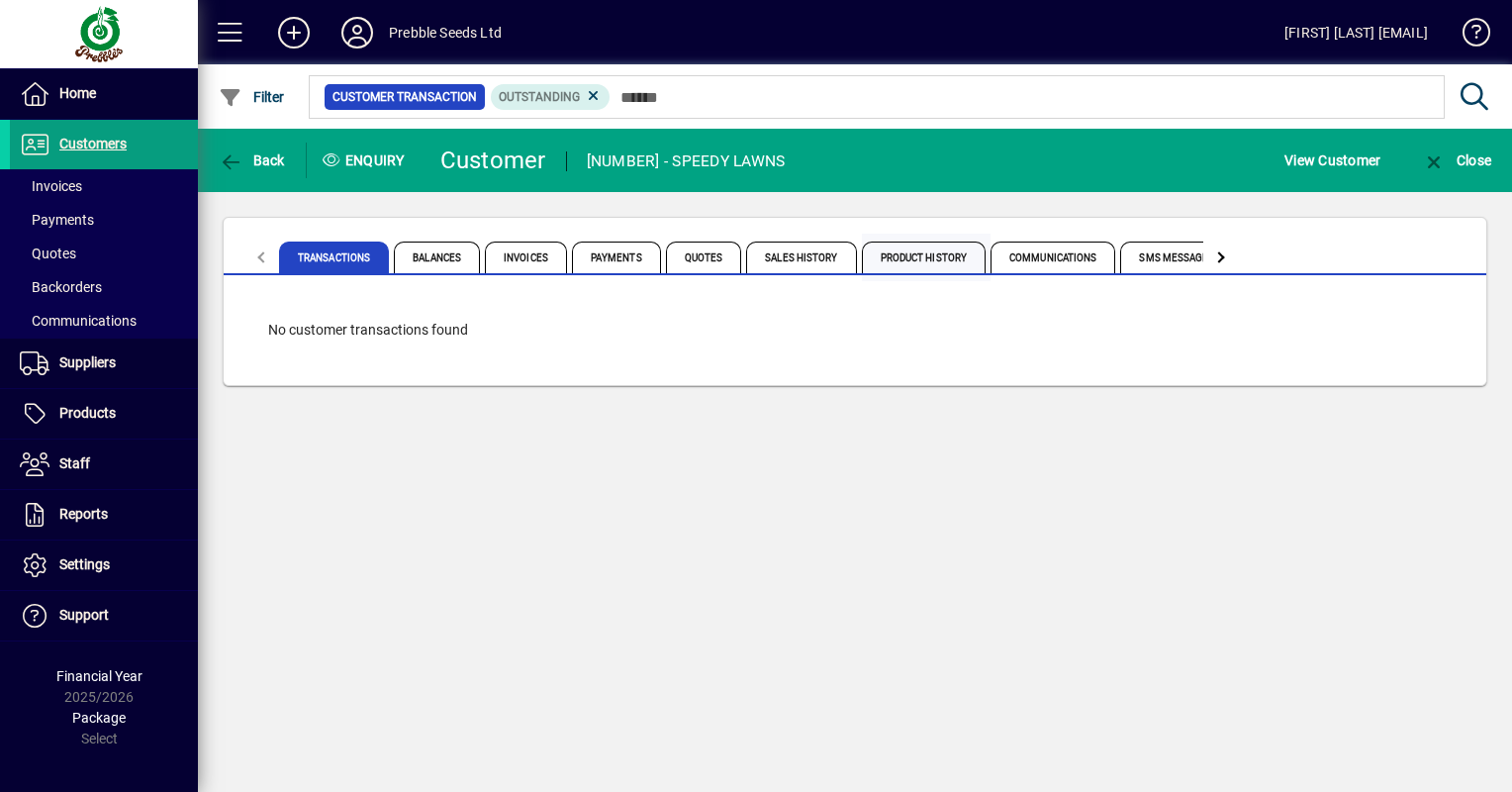 click on "Product History" at bounding box center [924, 257] 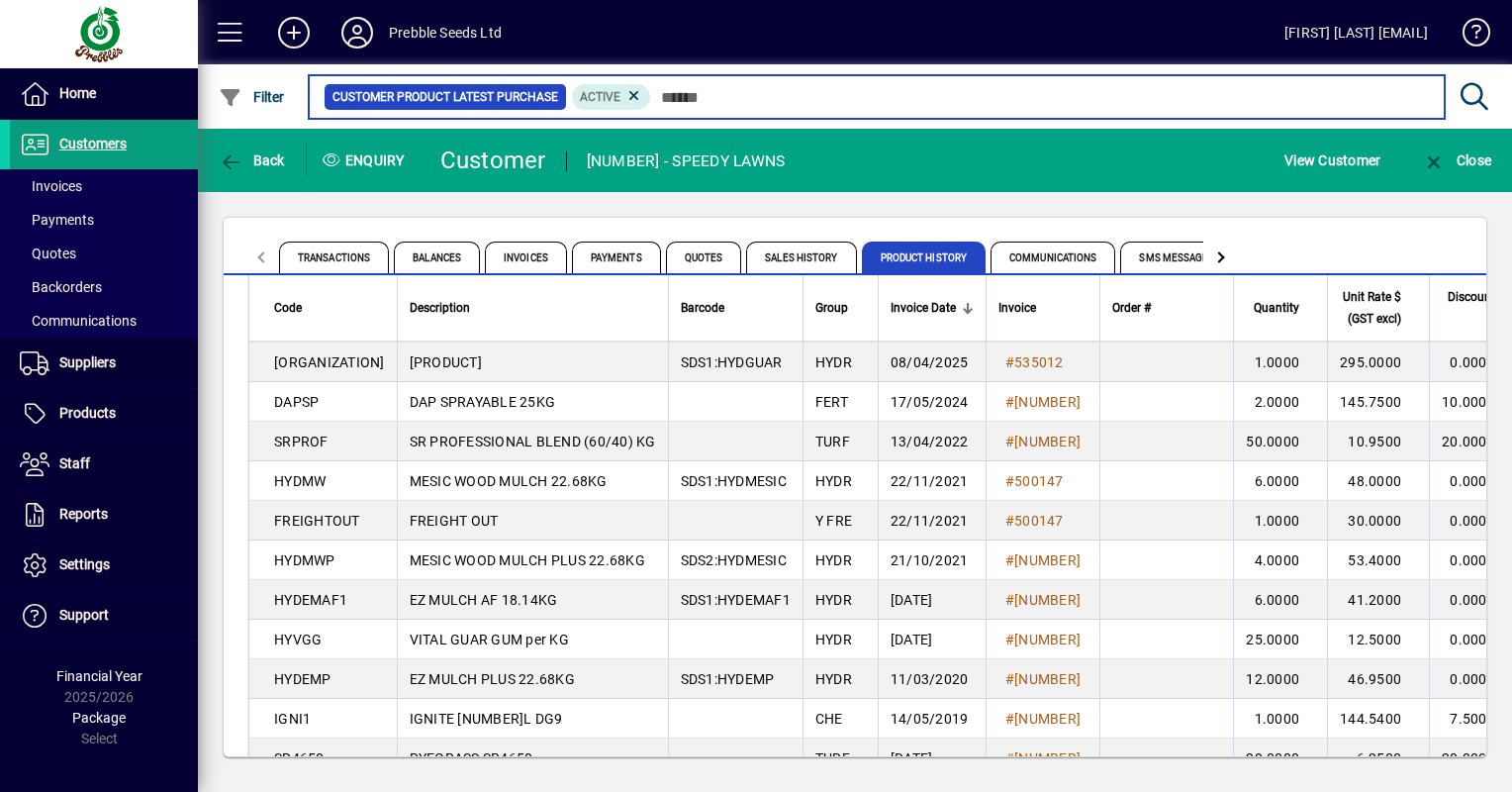 scroll, scrollTop: 99, scrollLeft: 0, axis: vertical 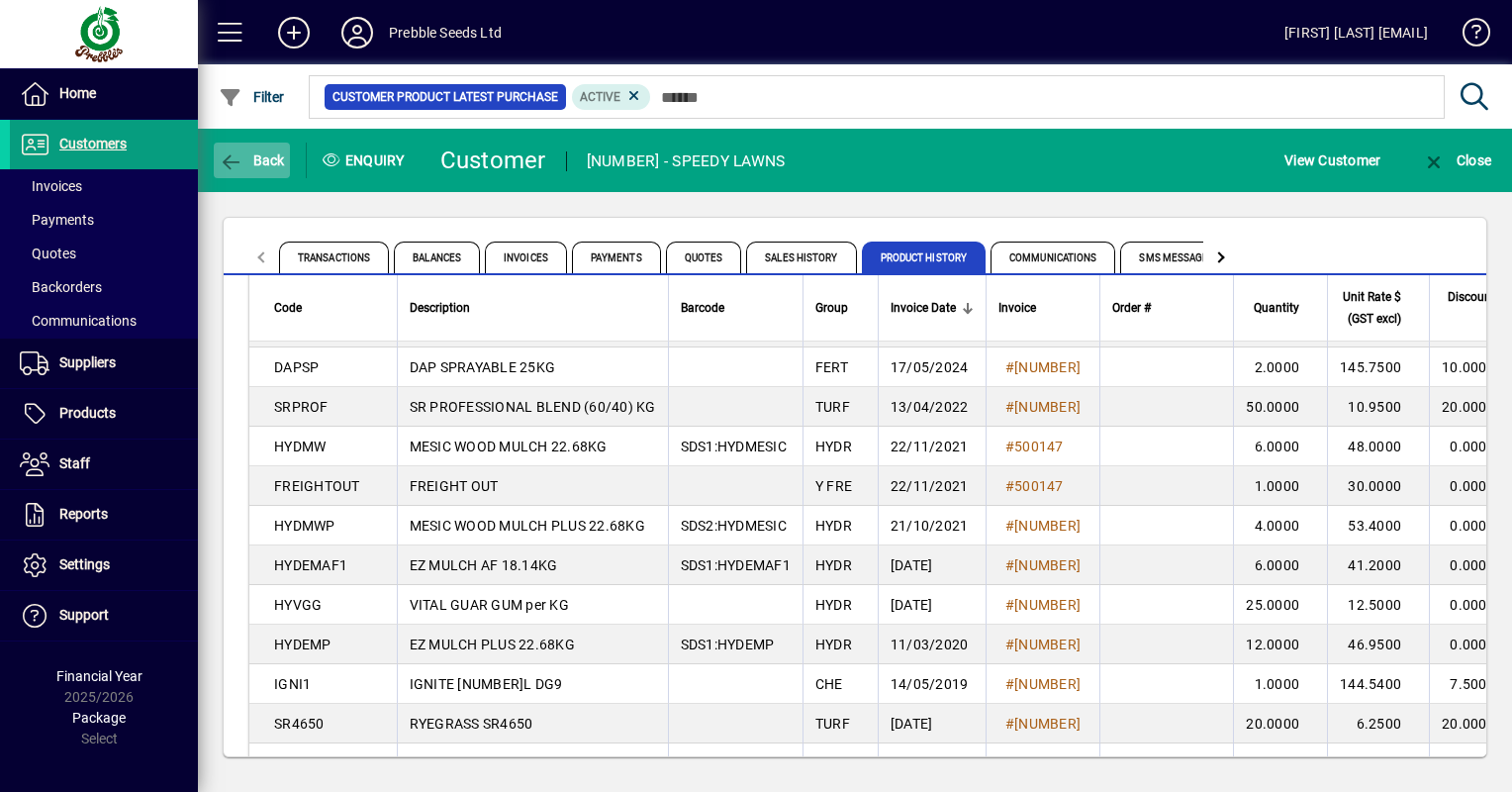 click 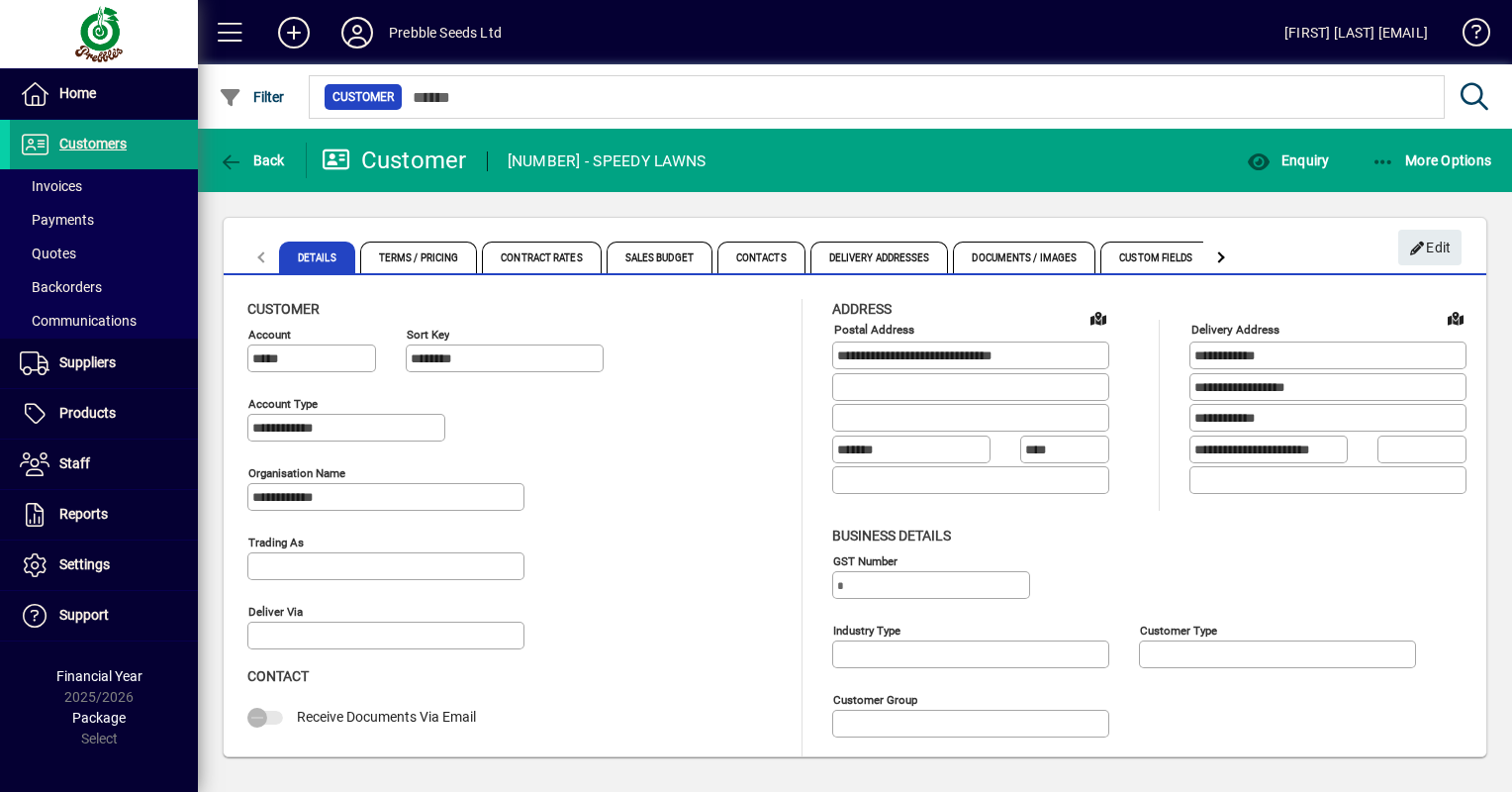 type on "**********" 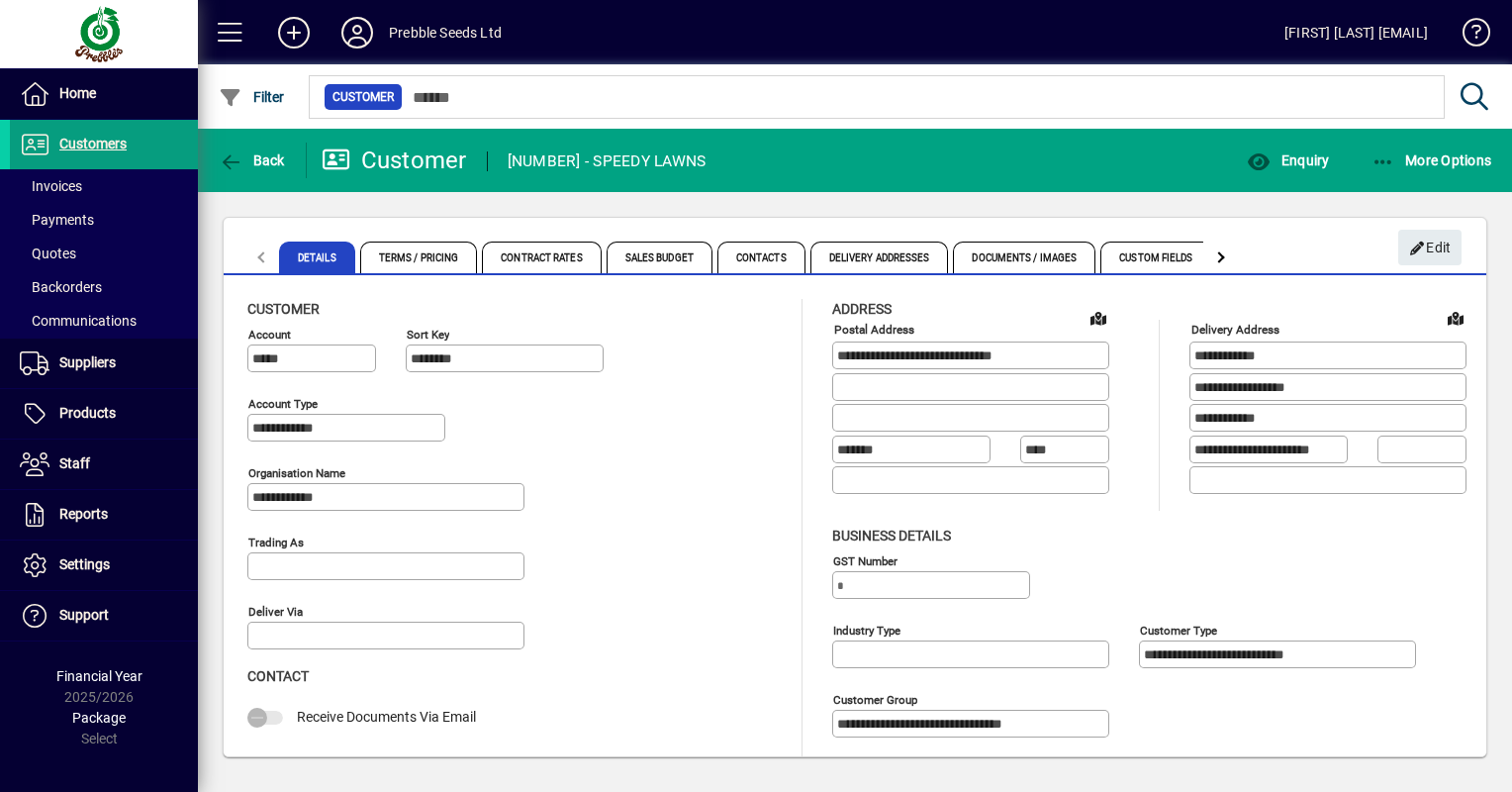 type on "**********" 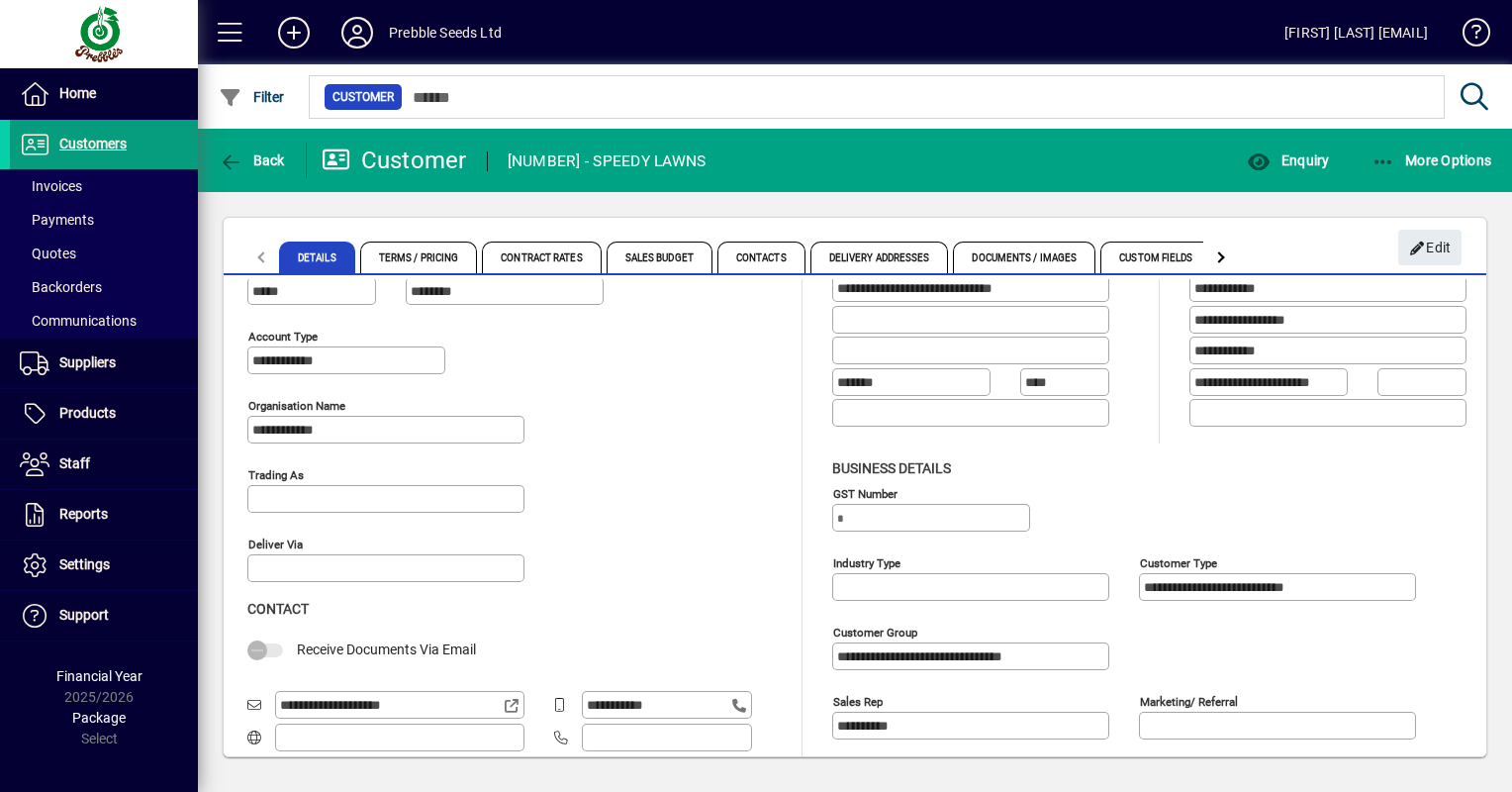 scroll, scrollTop: 48, scrollLeft: 0, axis: vertical 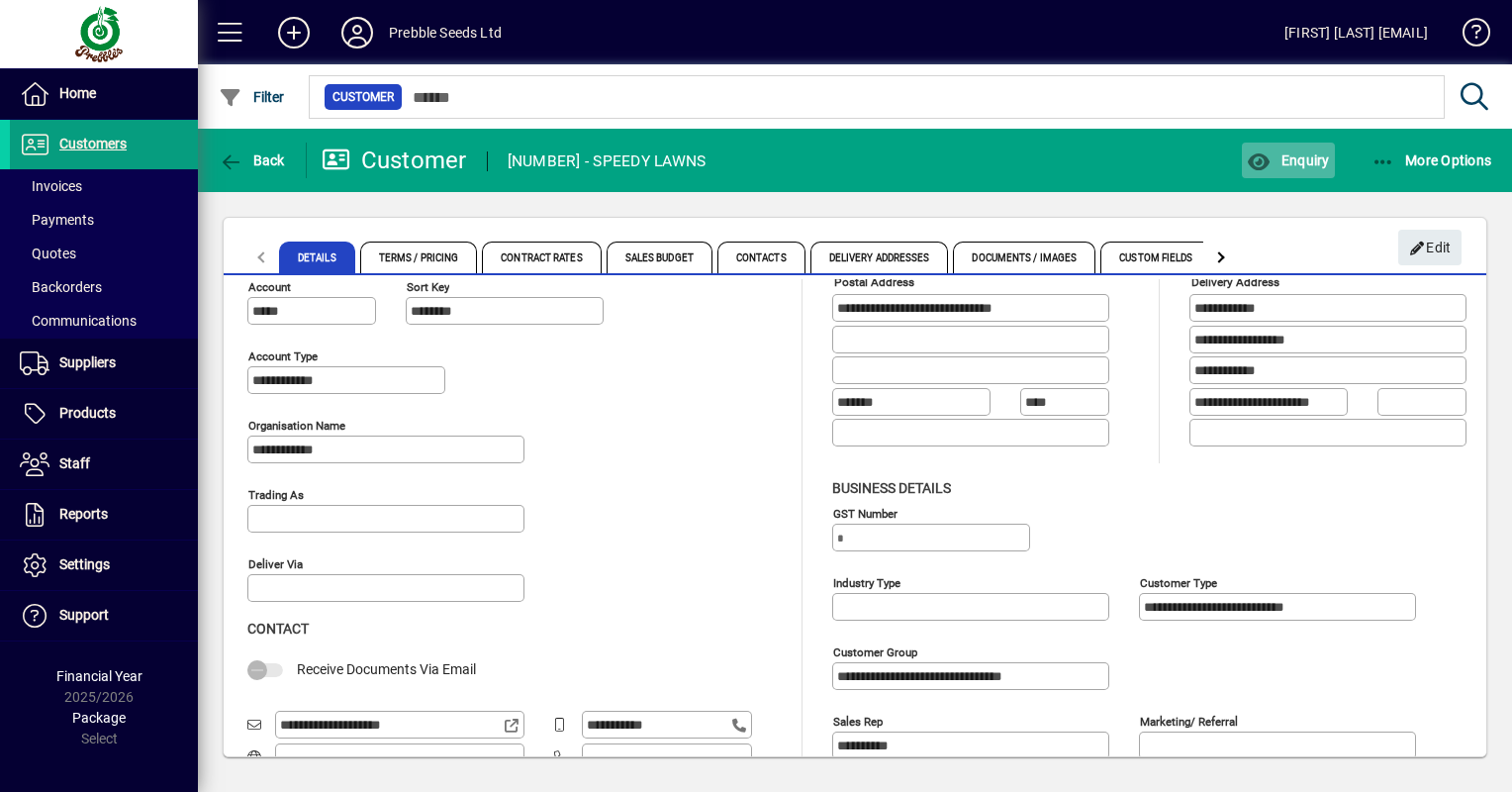 click on "Enquiry" 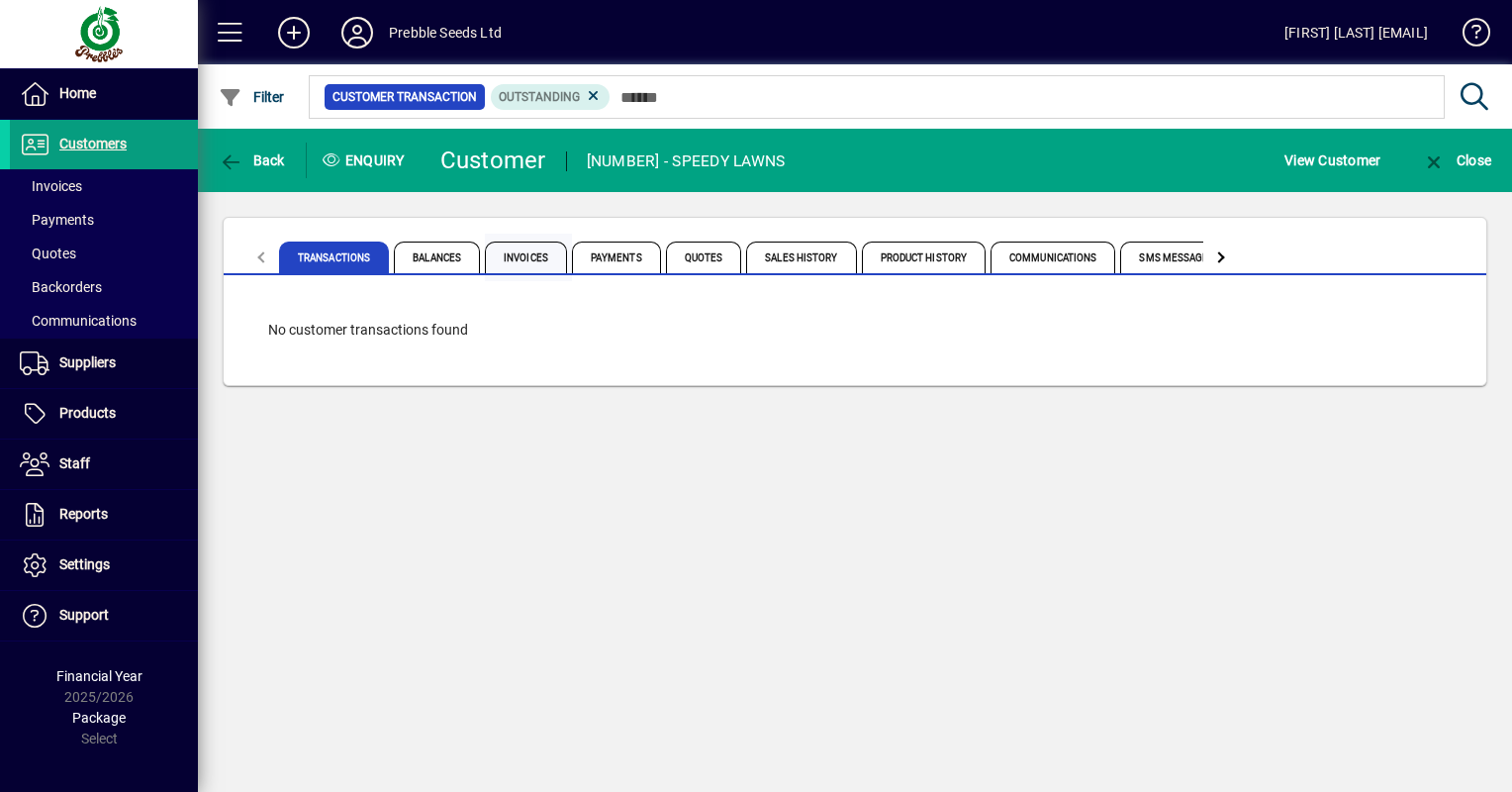 click on "Invoices" at bounding box center [525, 257] 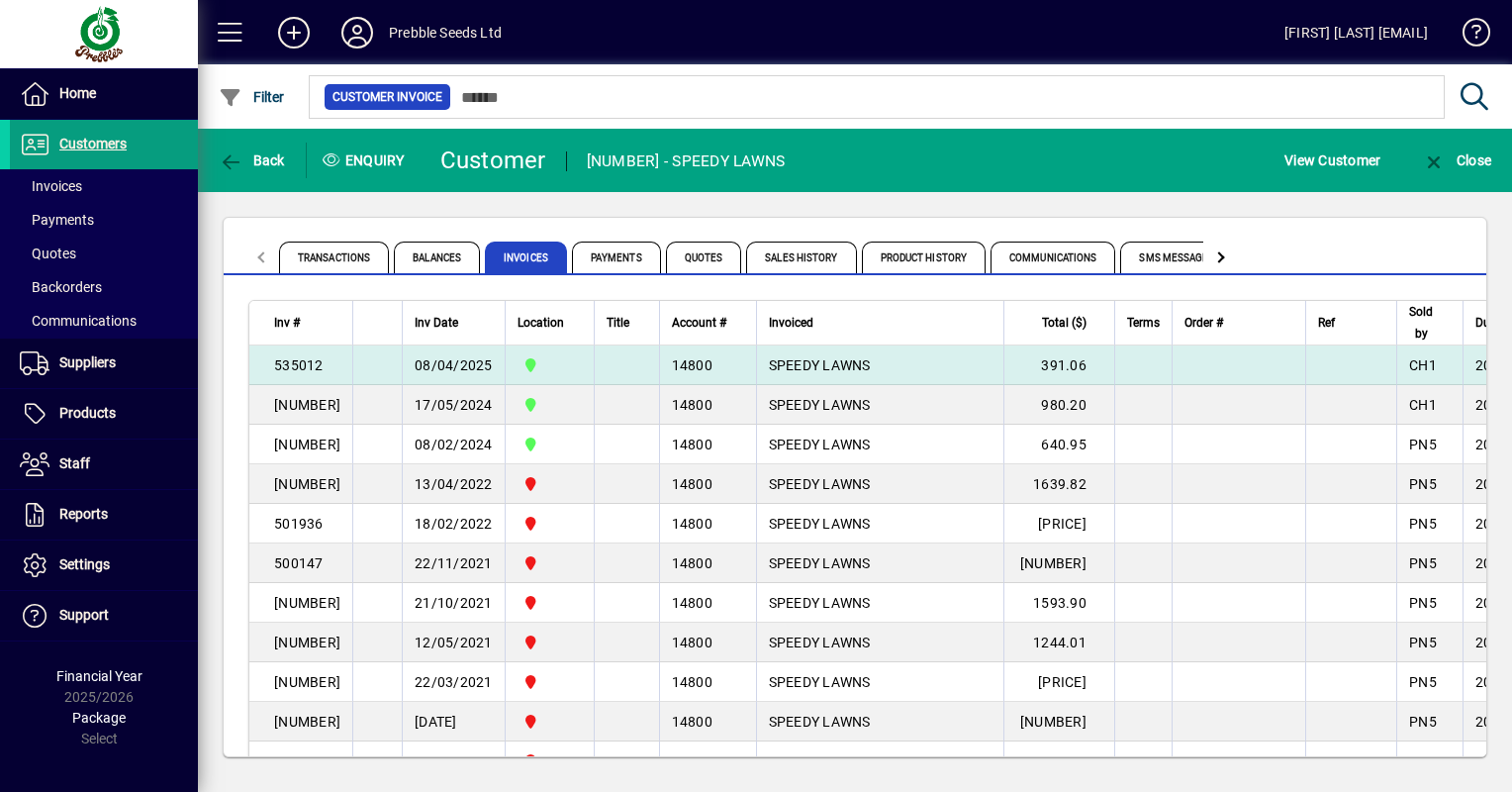click on "08/04/2025" at bounding box center [453, 365] 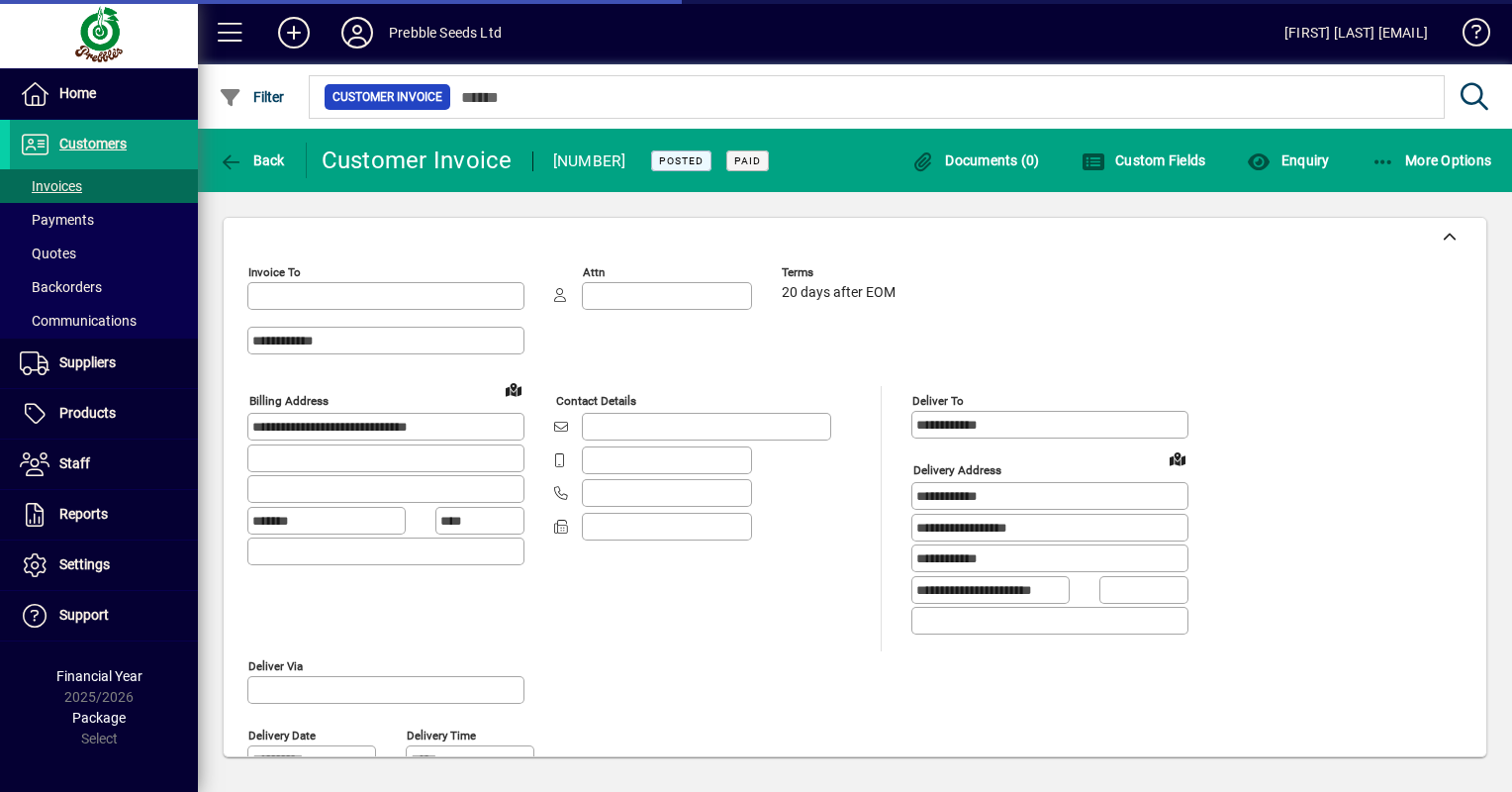 type on "**********" 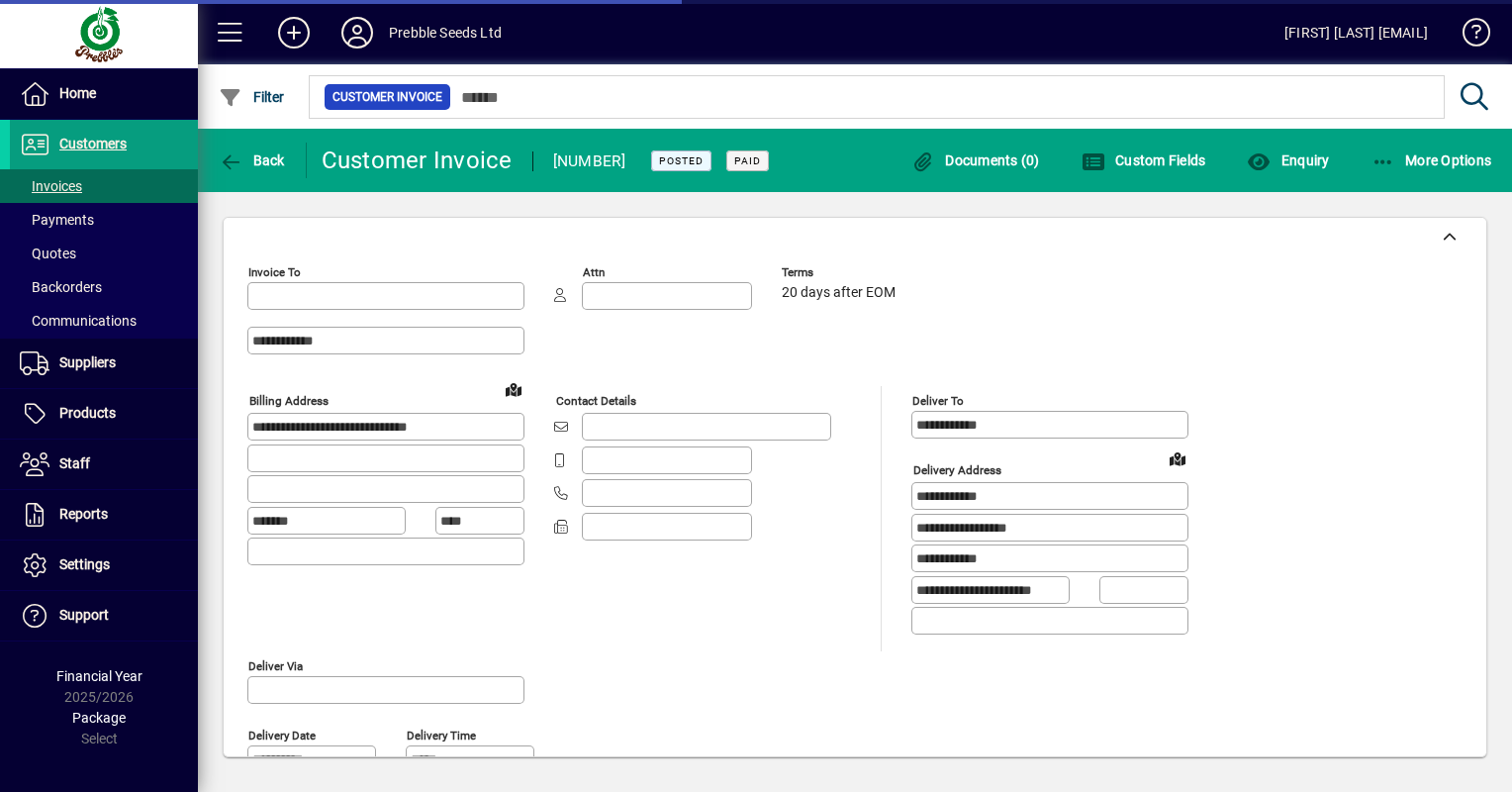 type on "**********" 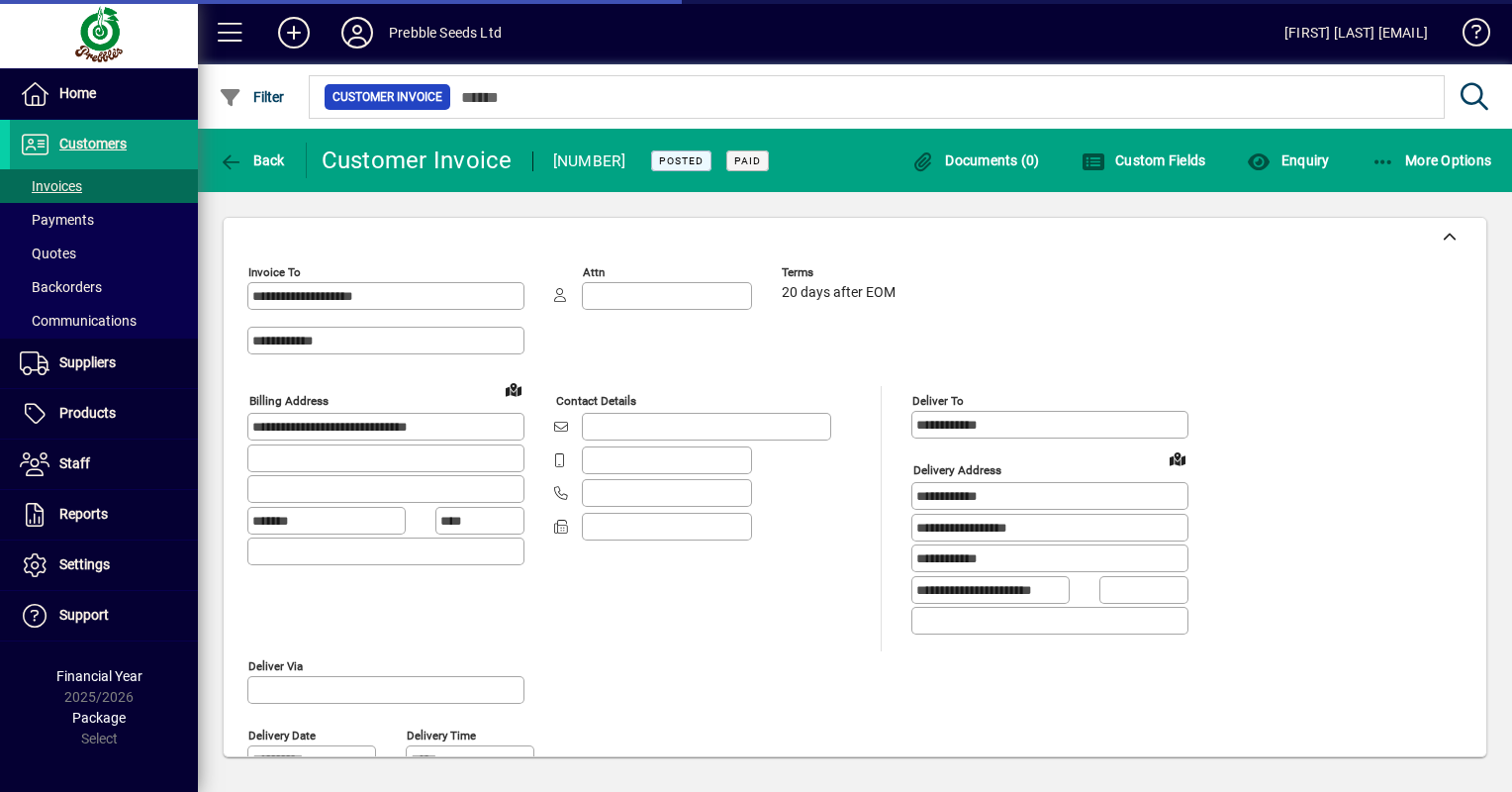 type on "**********" 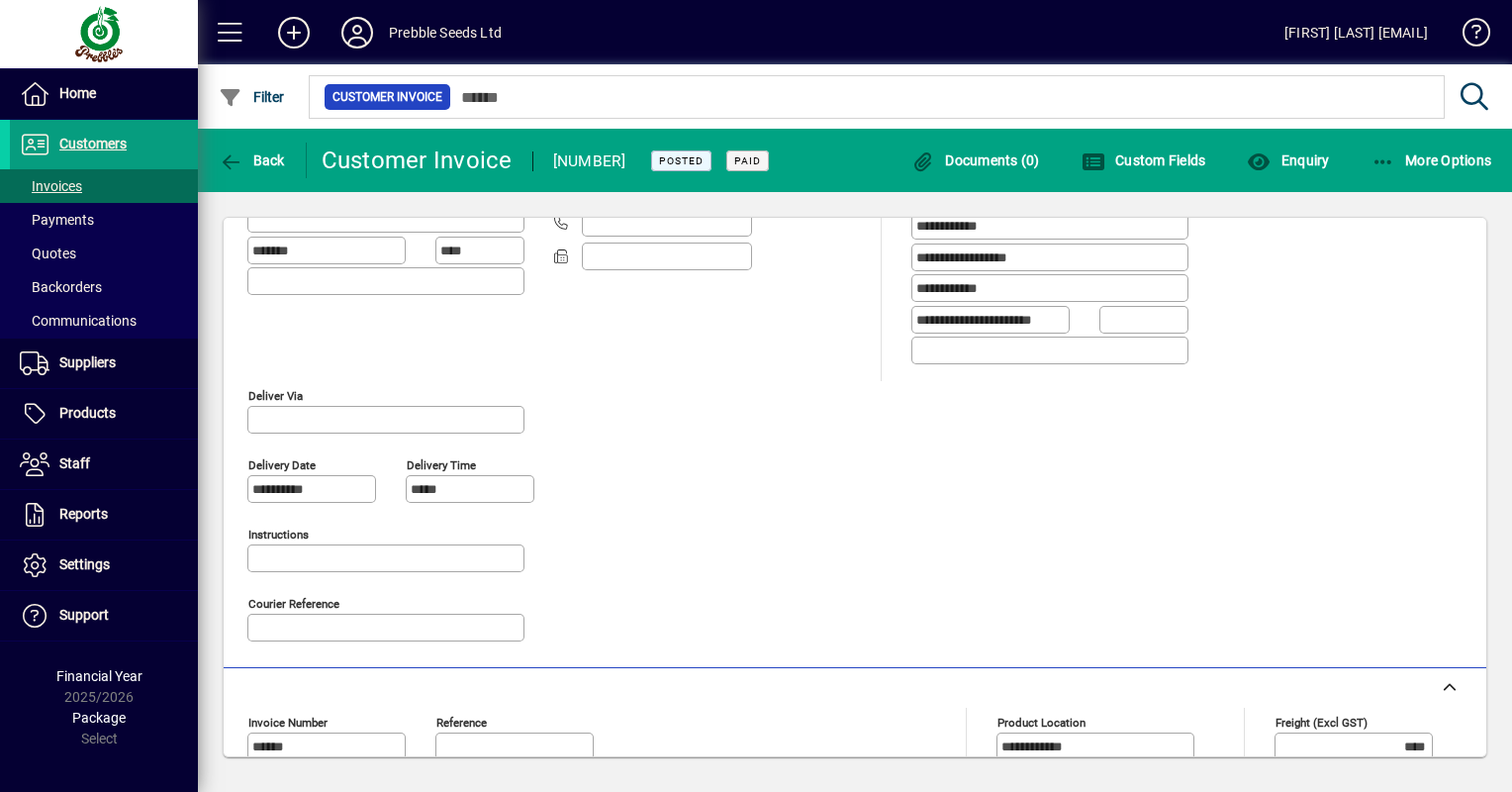 scroll, scrollTop: 0, scrollLeft: 0, axis: both 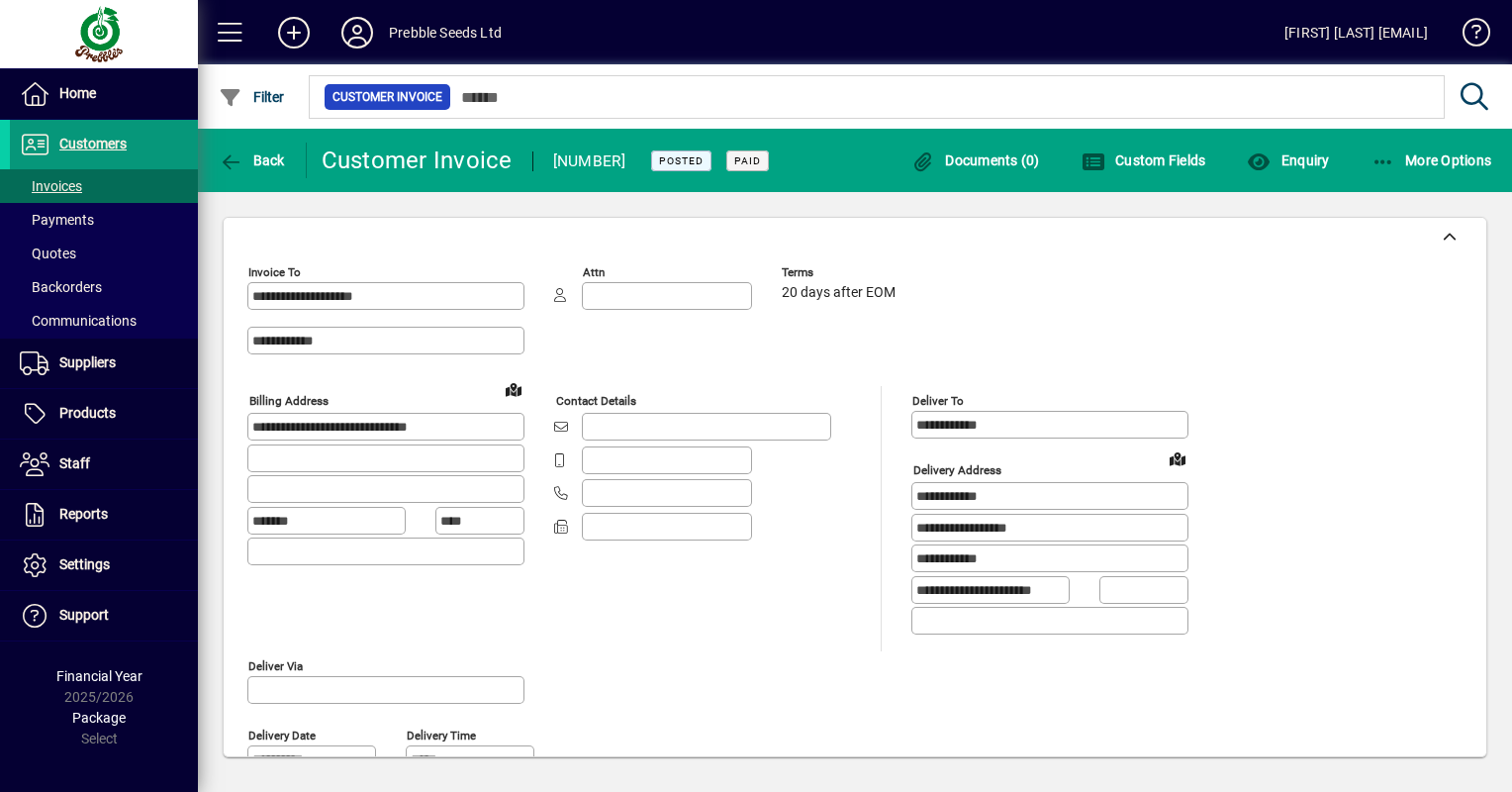click on "Customers" at bounding box center (93, 144) 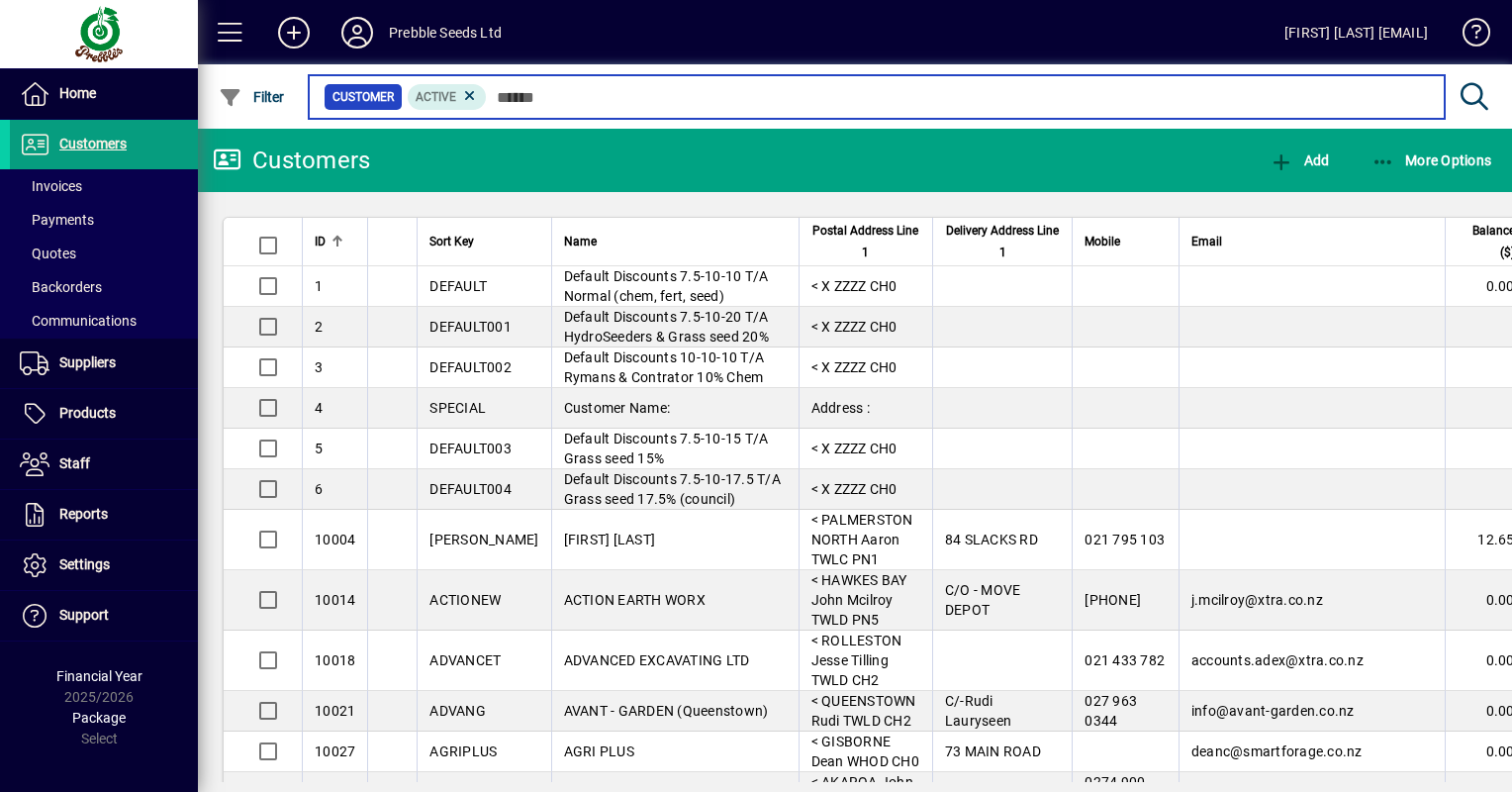 click at bounding box center (958, 97) 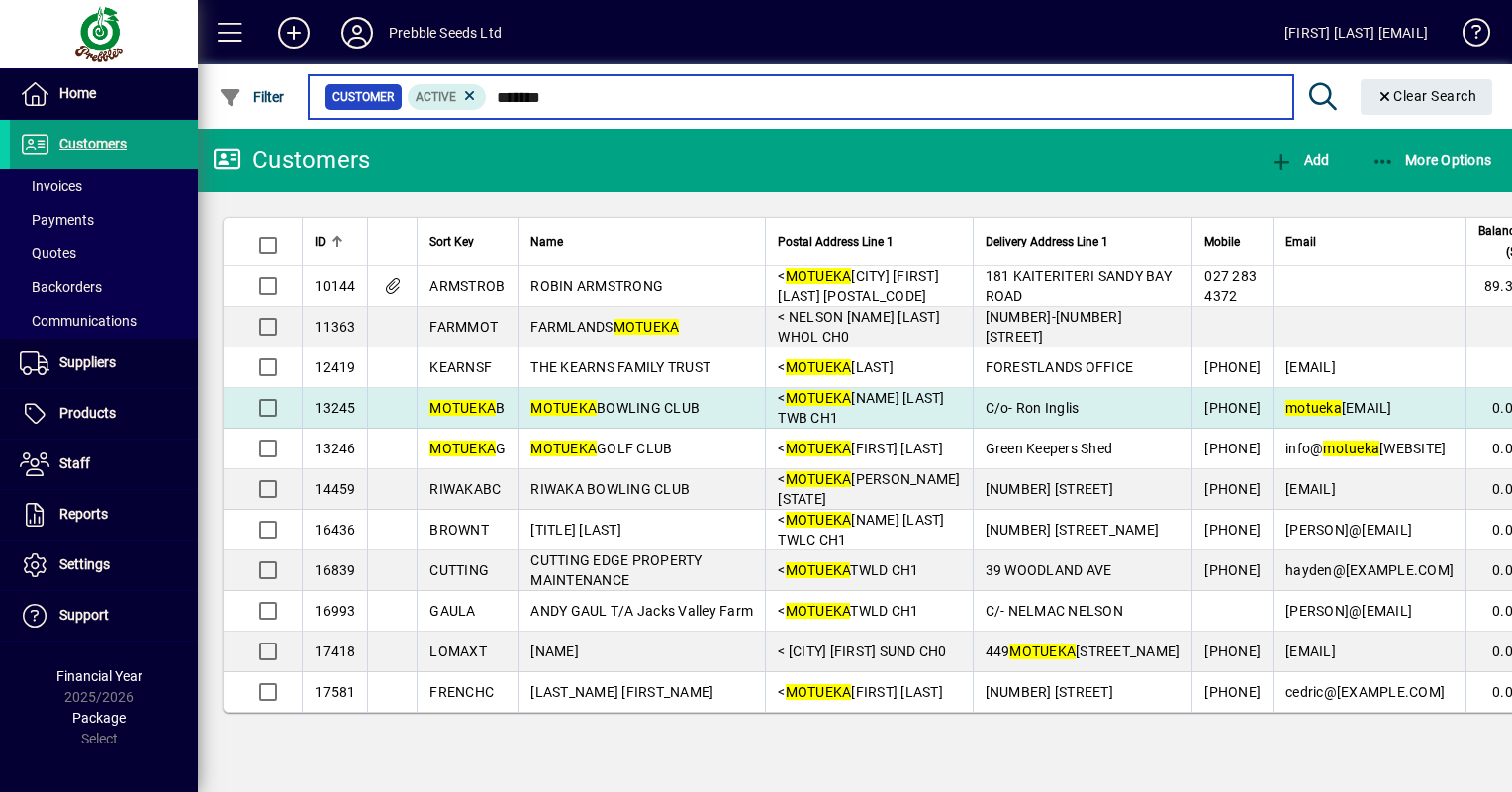 scroll, scrollTop: 99, scrollLeft: 0, axis: vertical 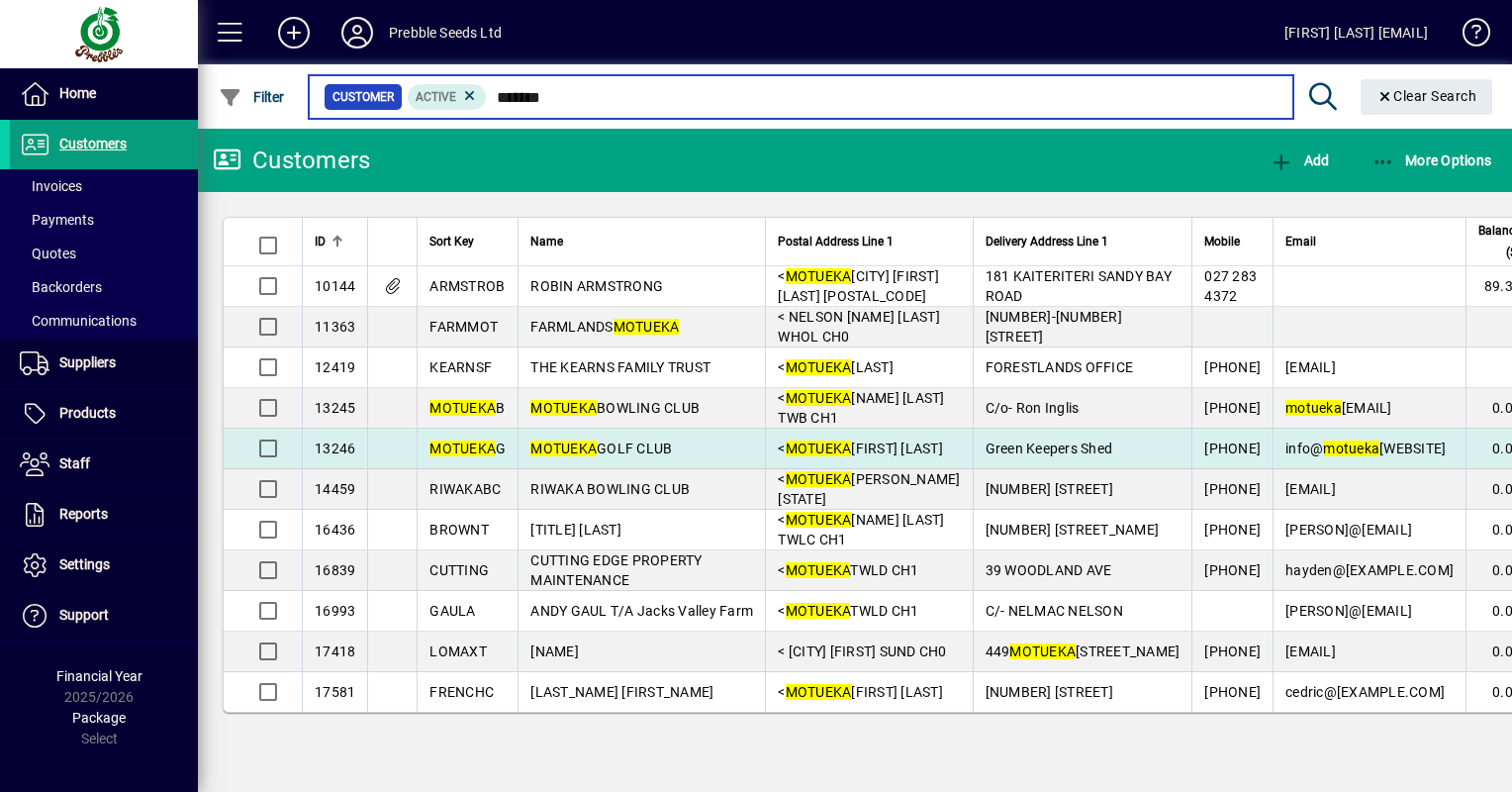 type on "*******" 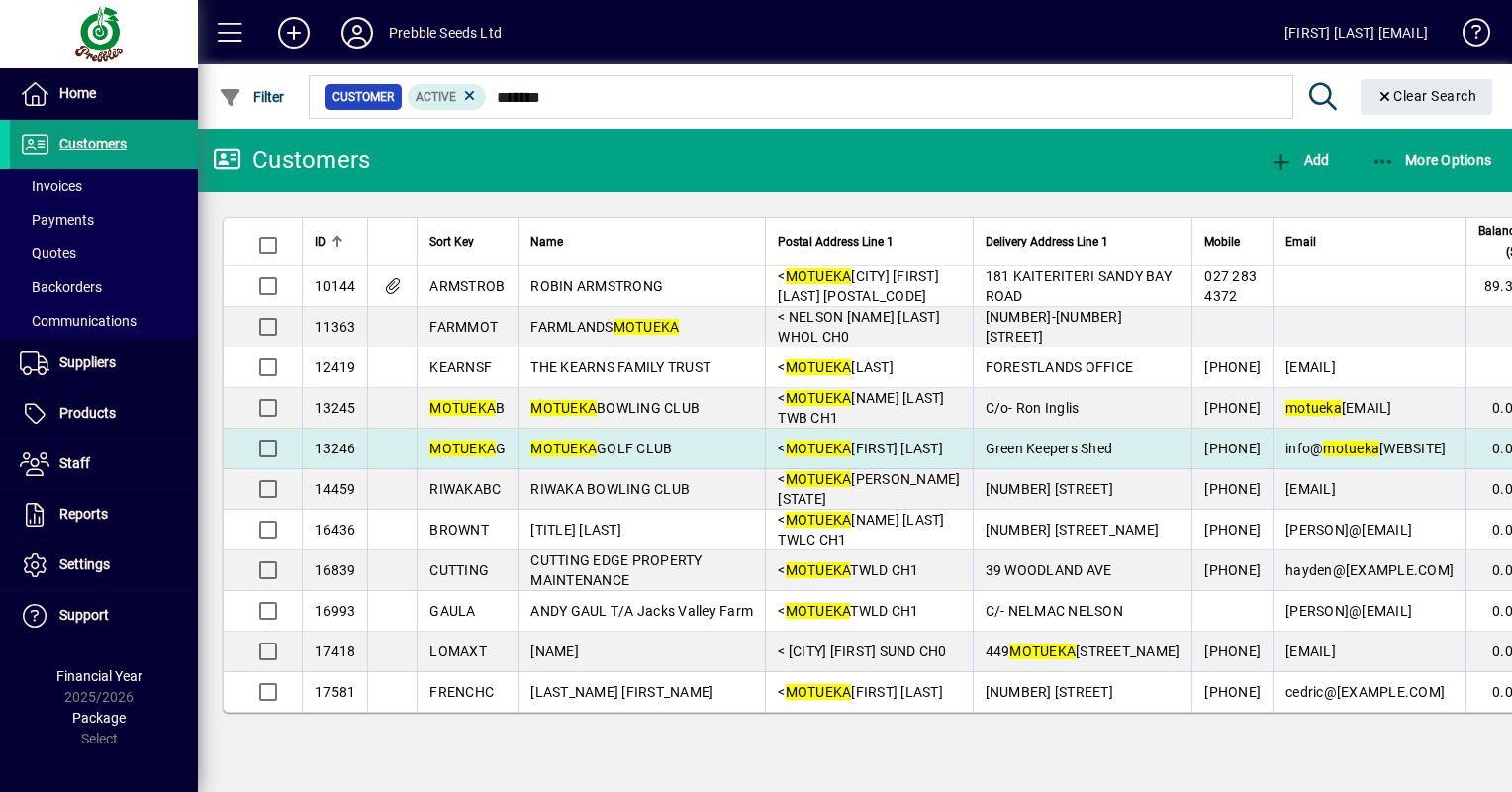 click on "MOTUEKA" at bounding box center (563, 448) 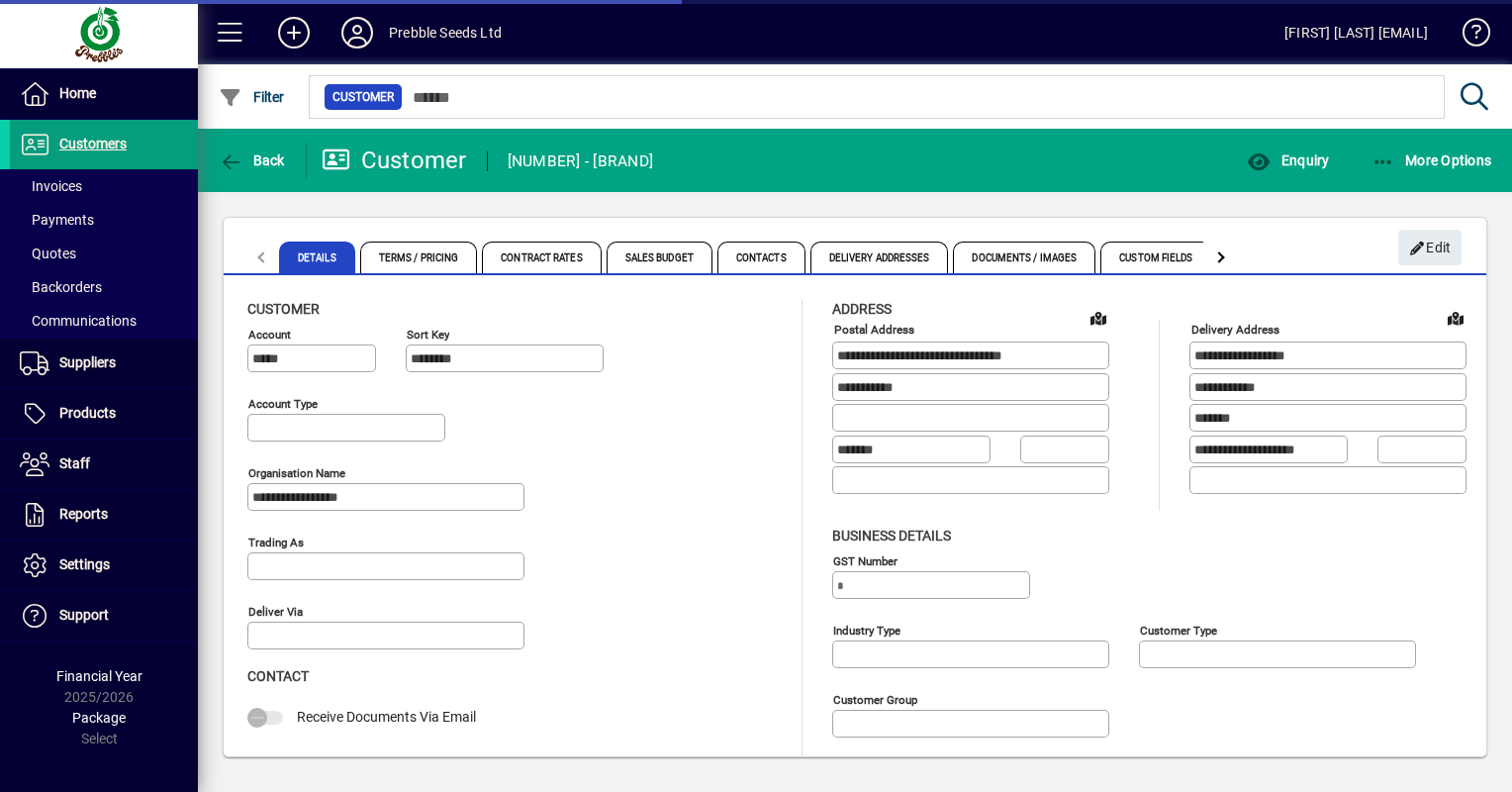 type on "**********" 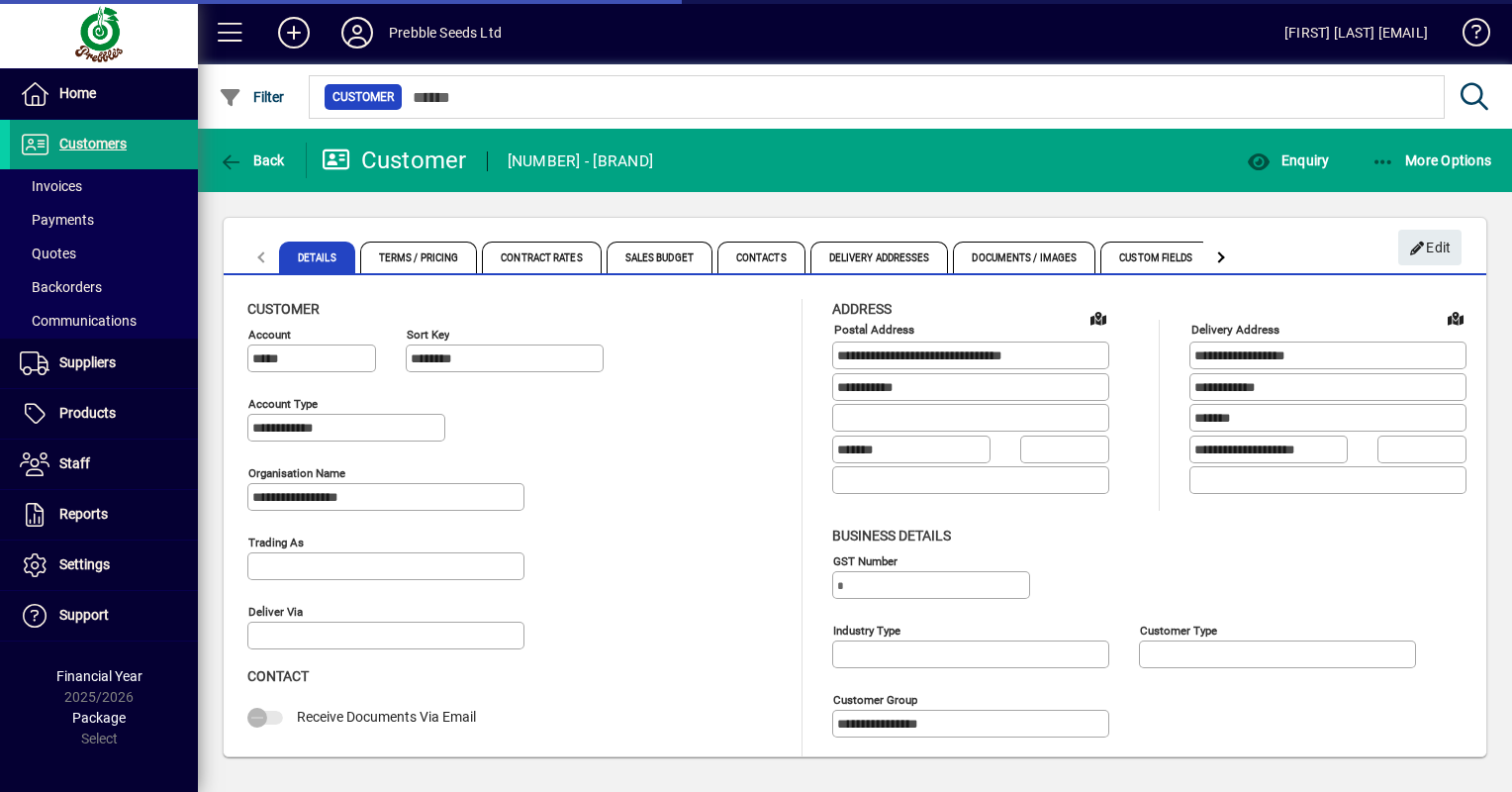 type on "**********" 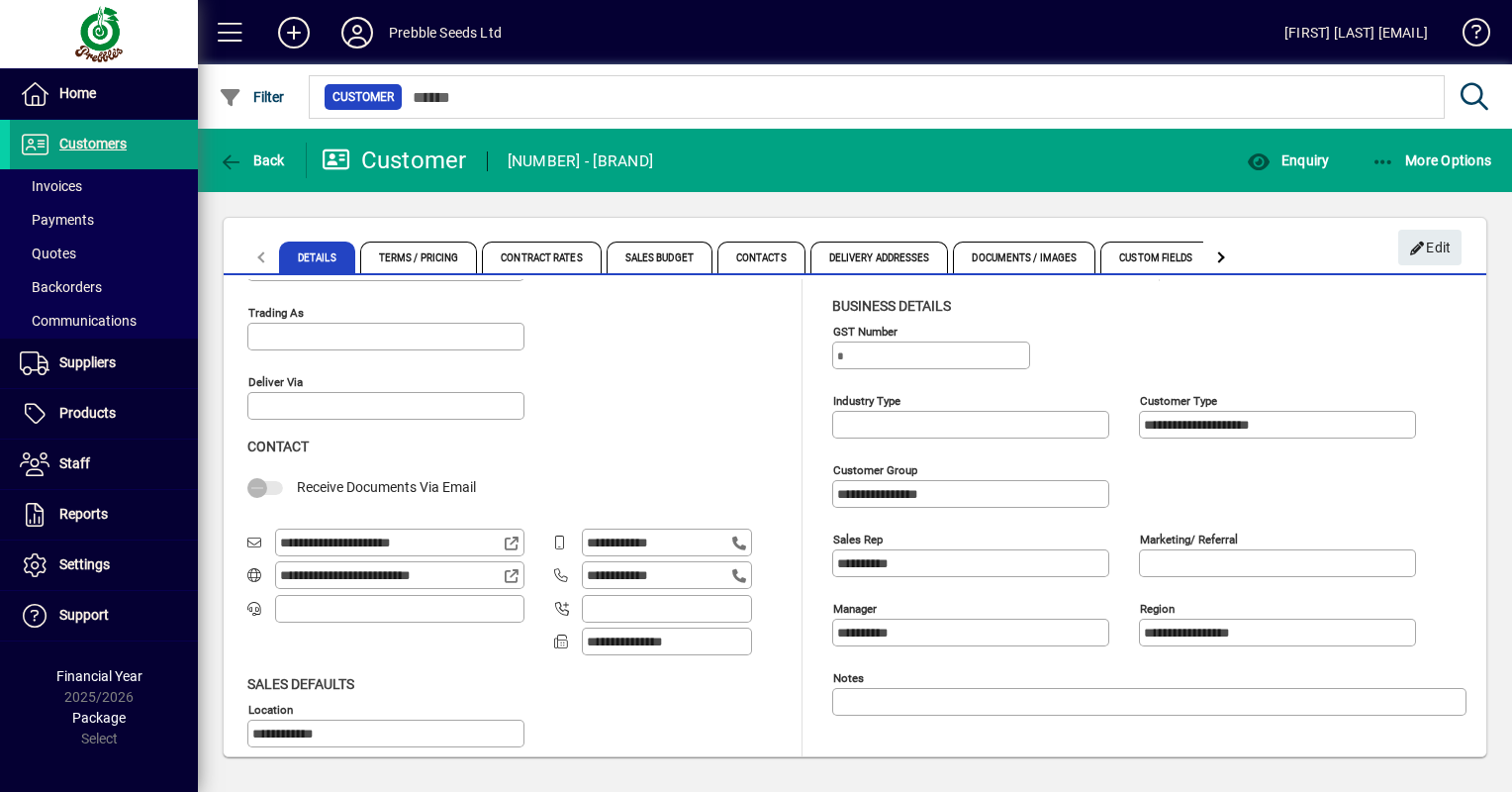 scroll, scrollTop: 246, scrollLeft: 0, axis: vertical 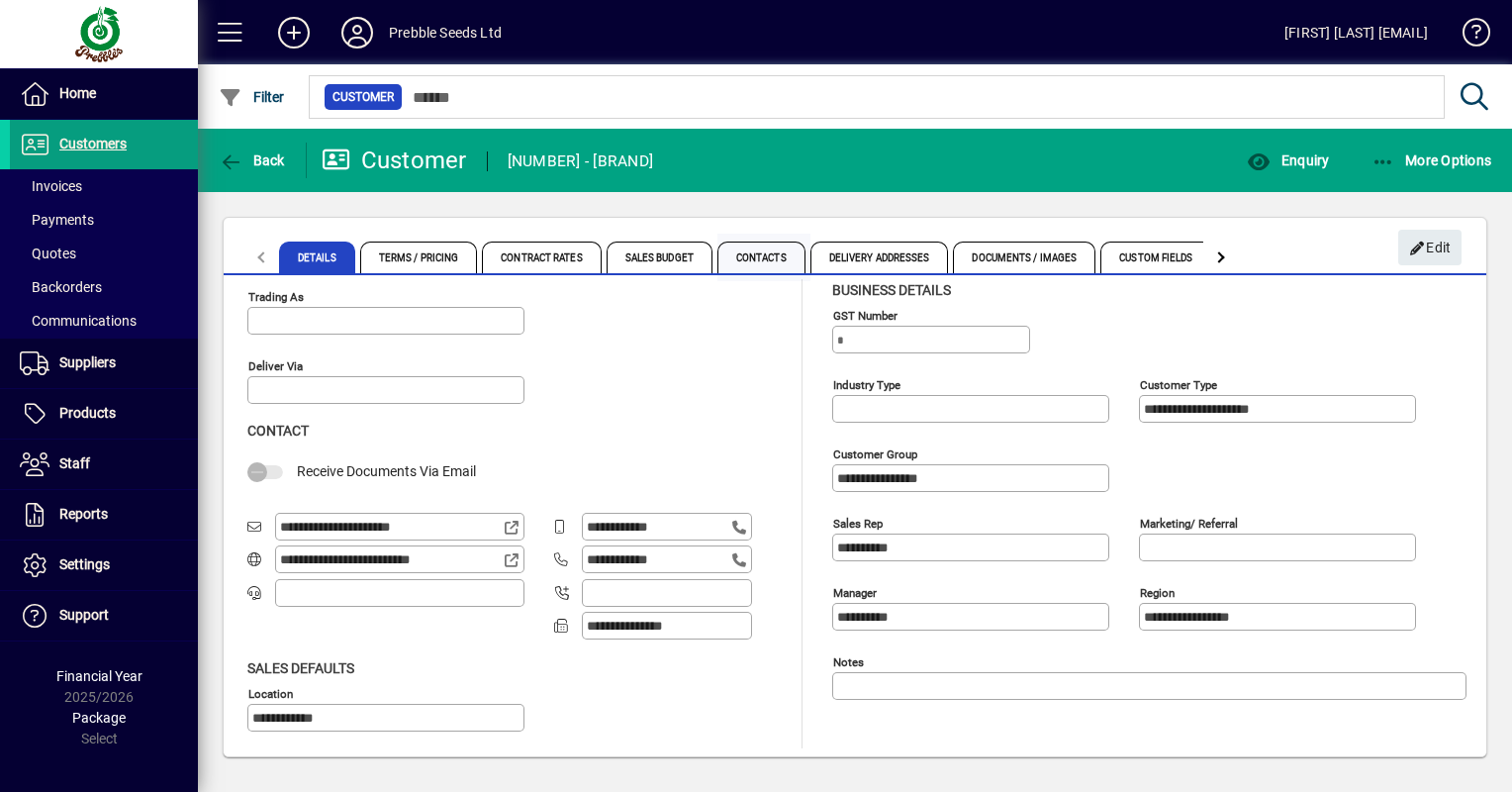 click on "Contacts" at bounding box center [761, 257] 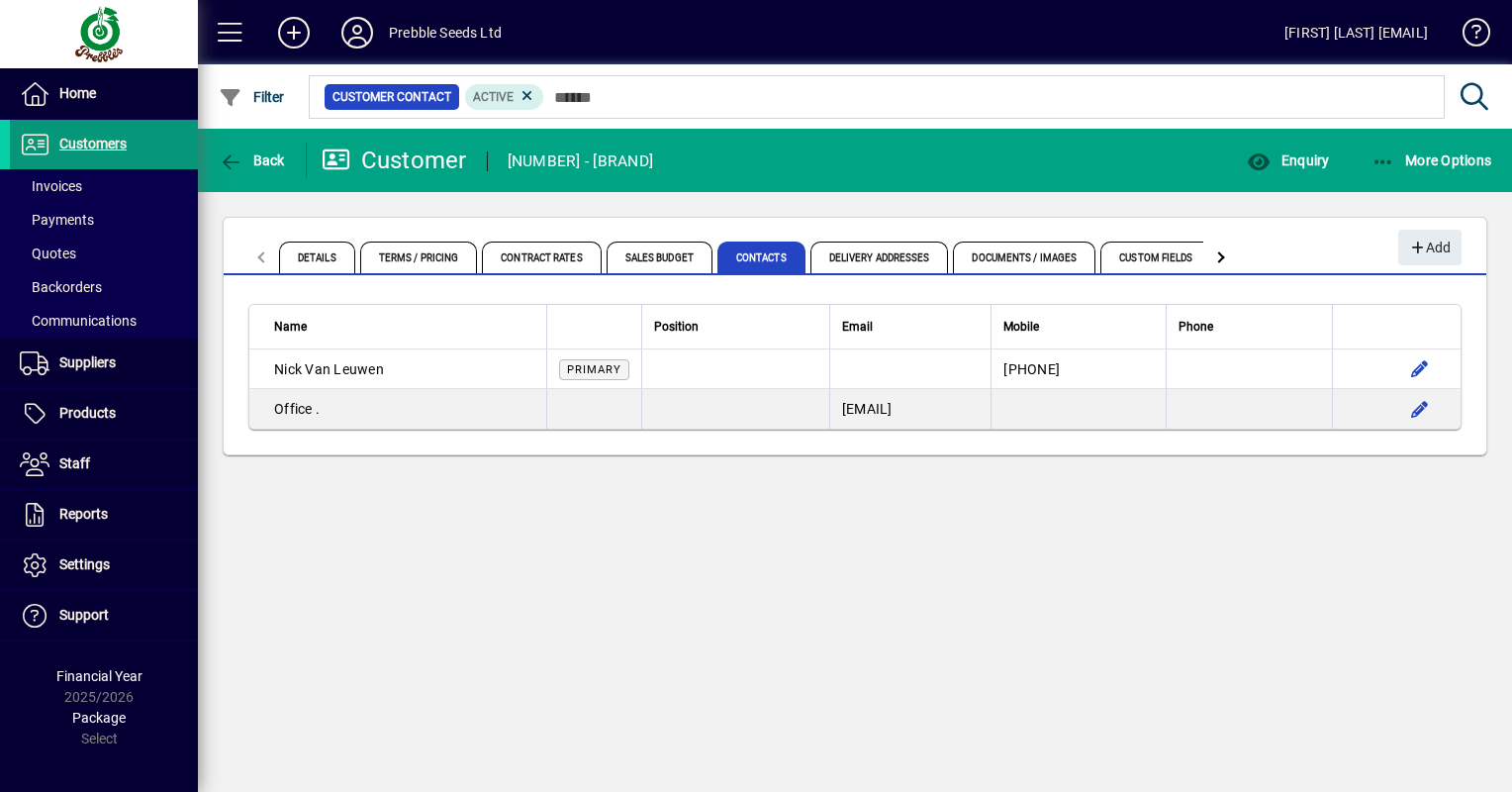 click on "Customers" at bounding box center (93, 144) 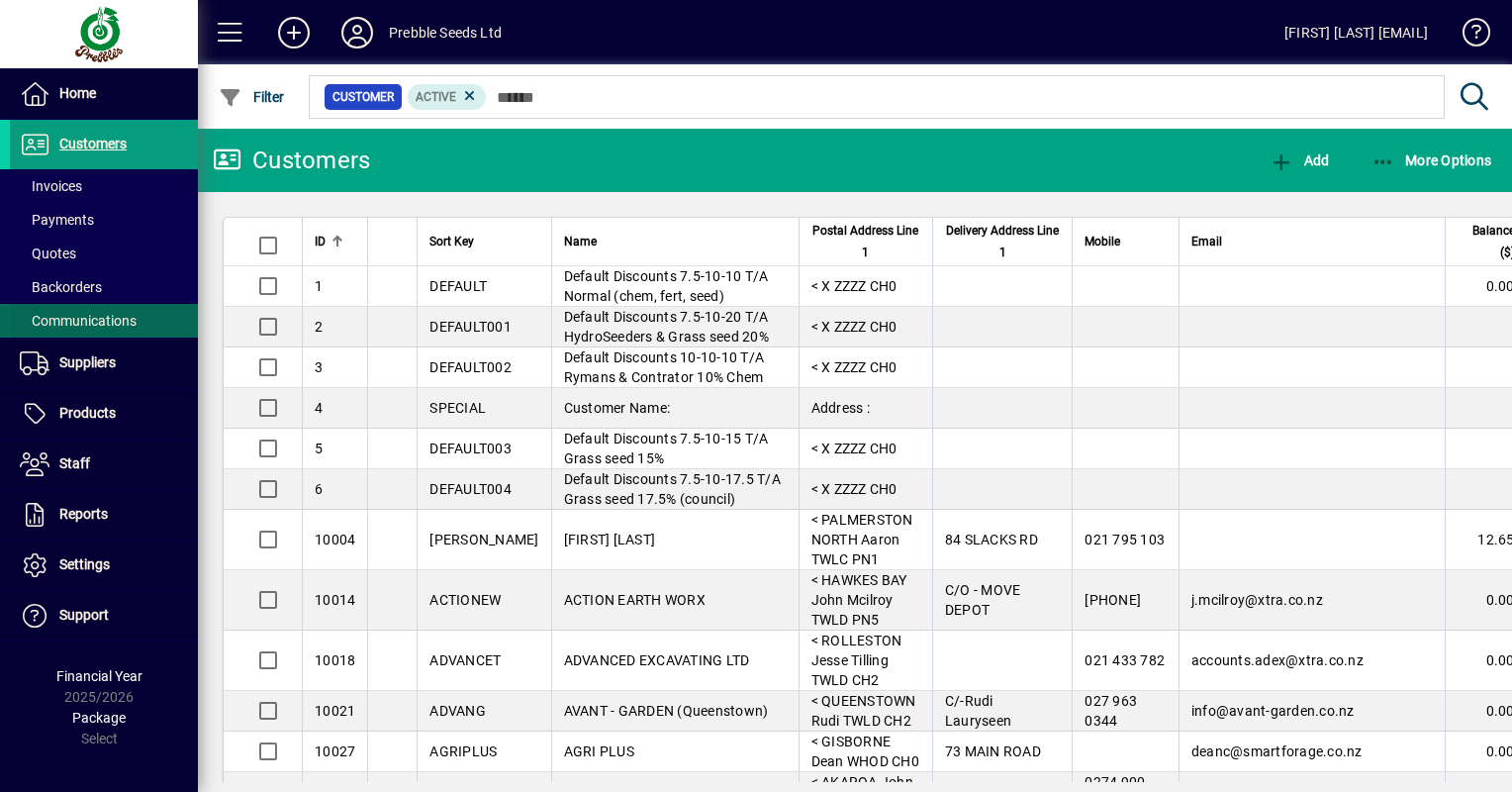 click on "Communications" at bounding box center [78, 321] 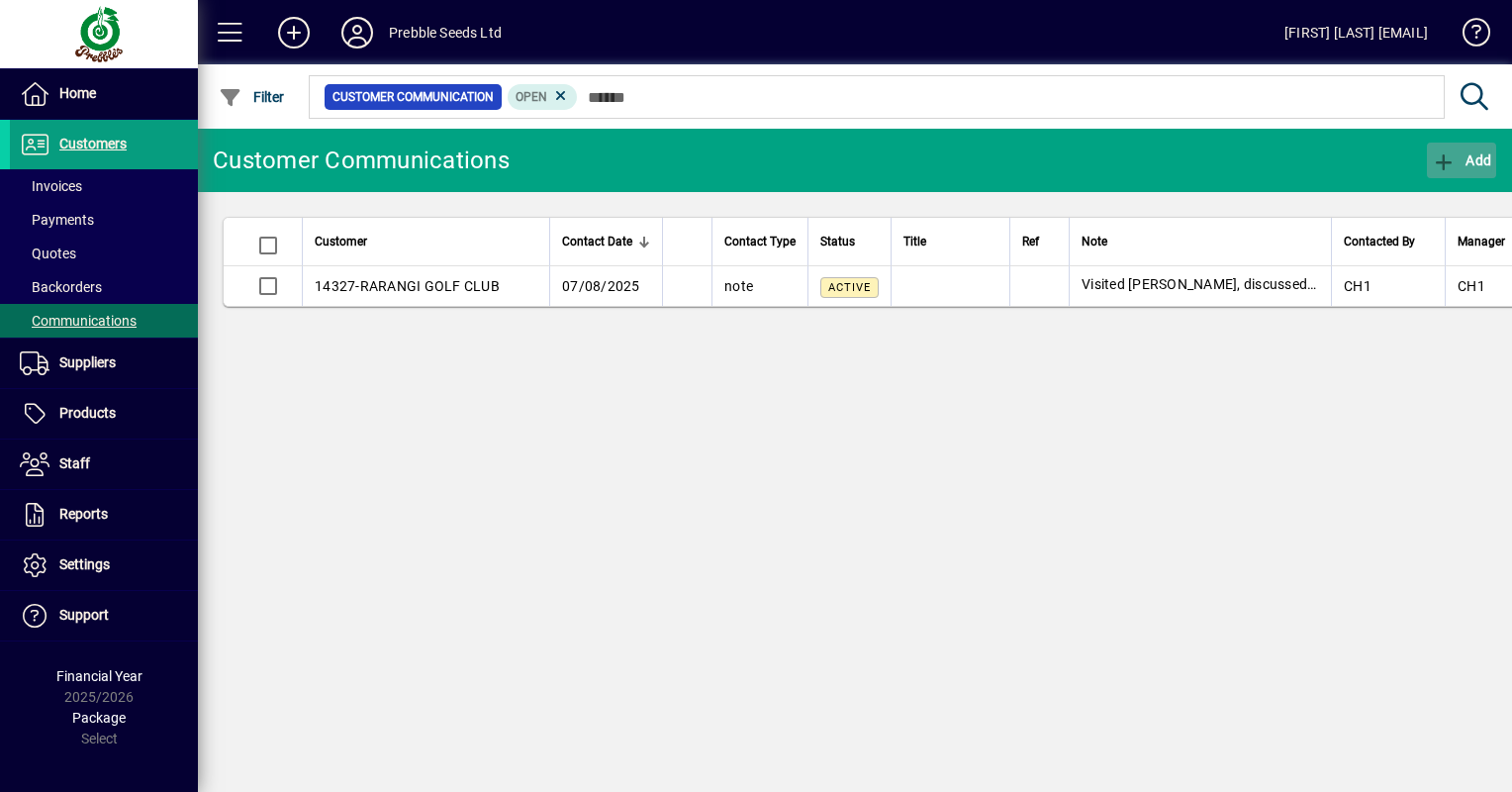 click on "Add" 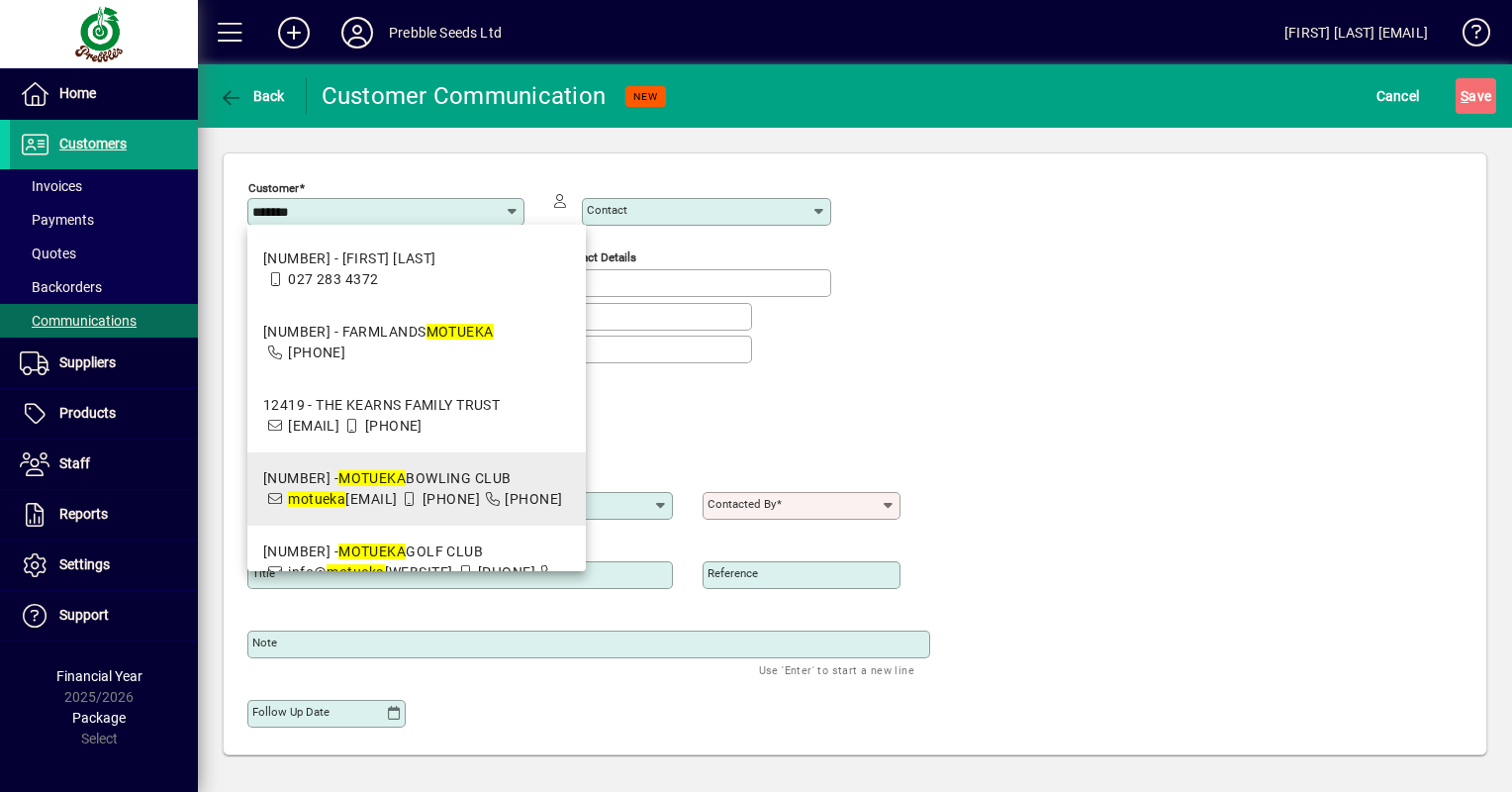 scroll, scrollTop: 99, scrollLeft: 0, axis: vertical 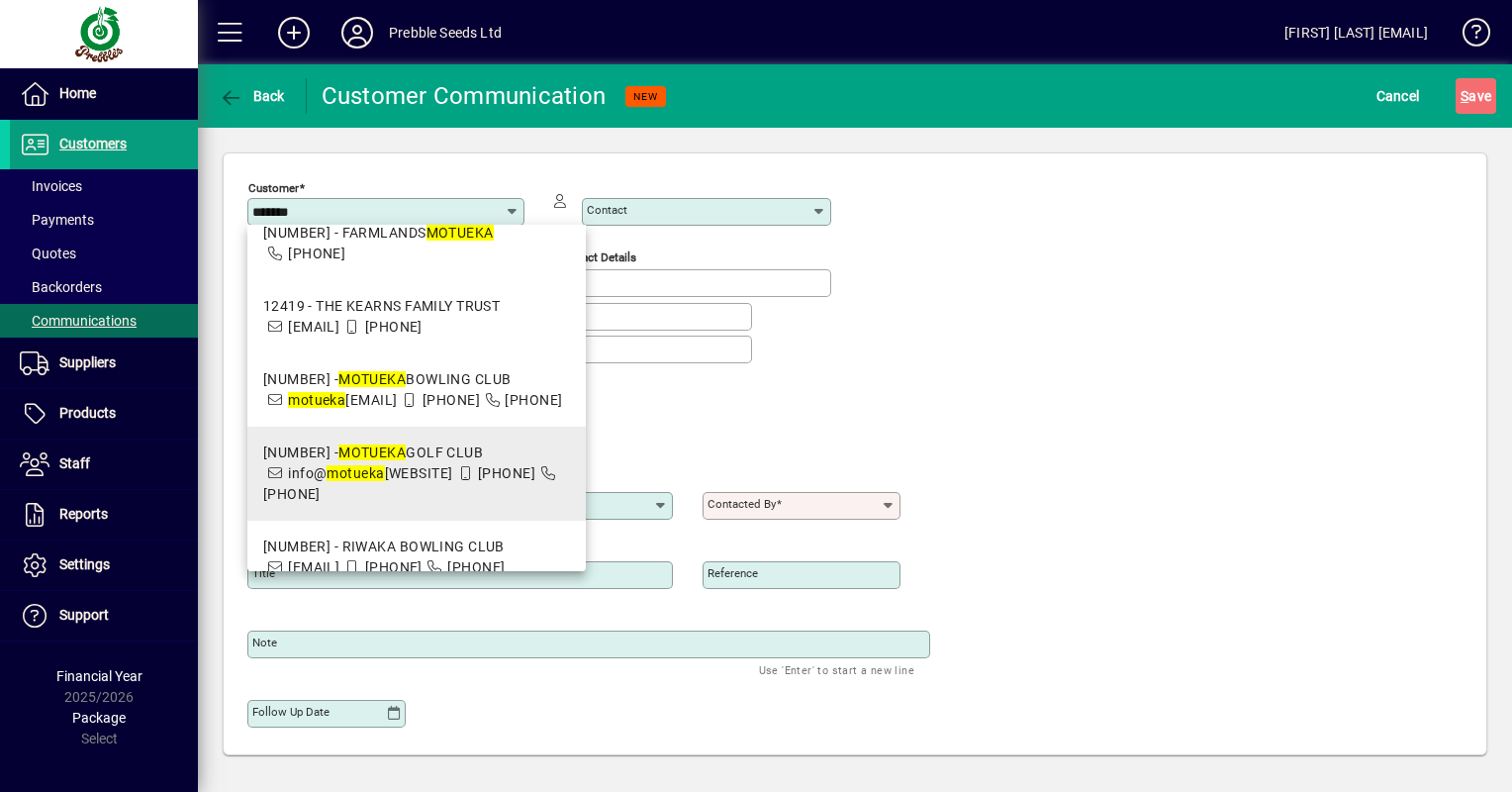 click on "[EMAIL]" at bounding box center [370, 473] 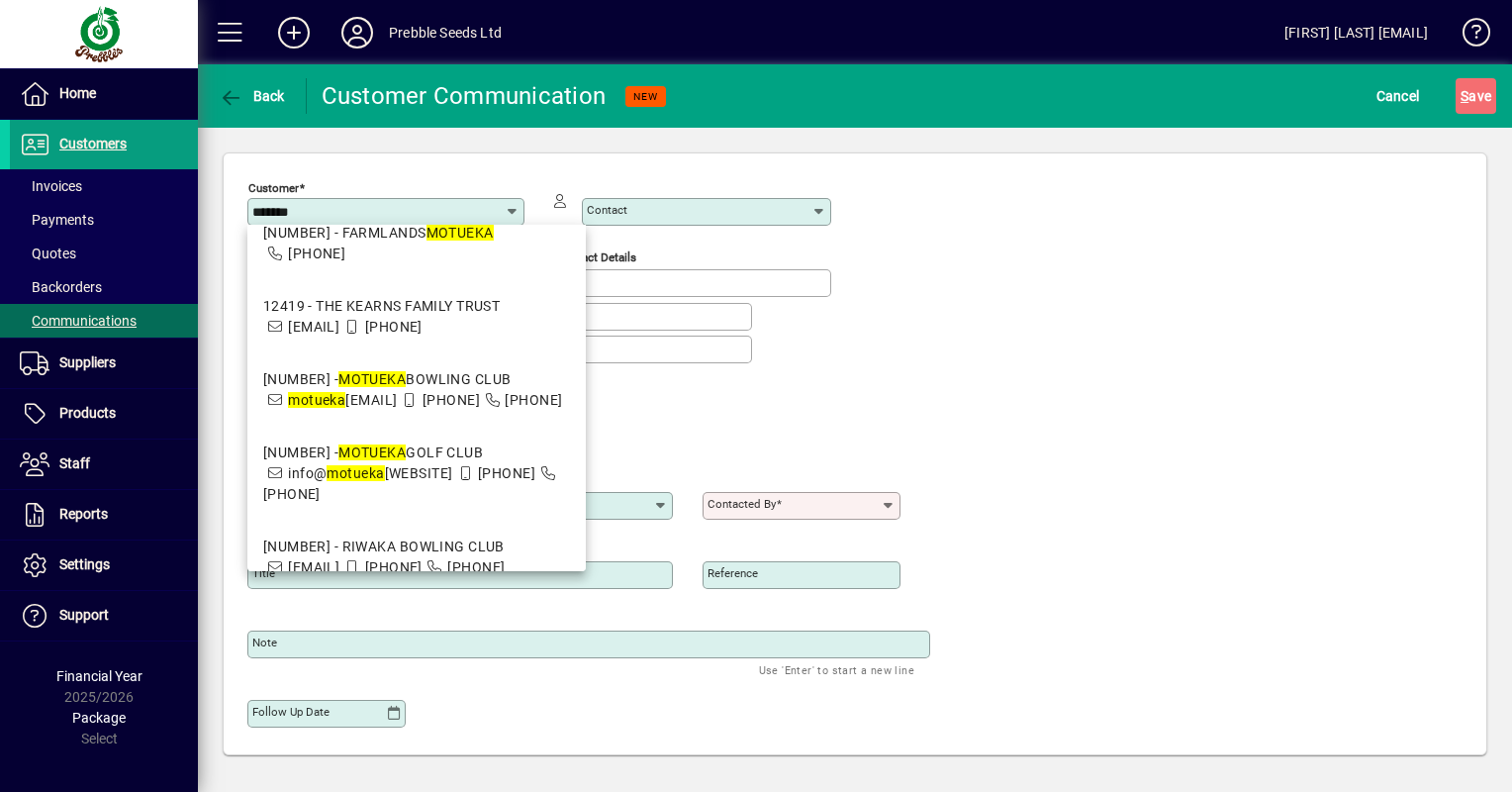 type on "**********" 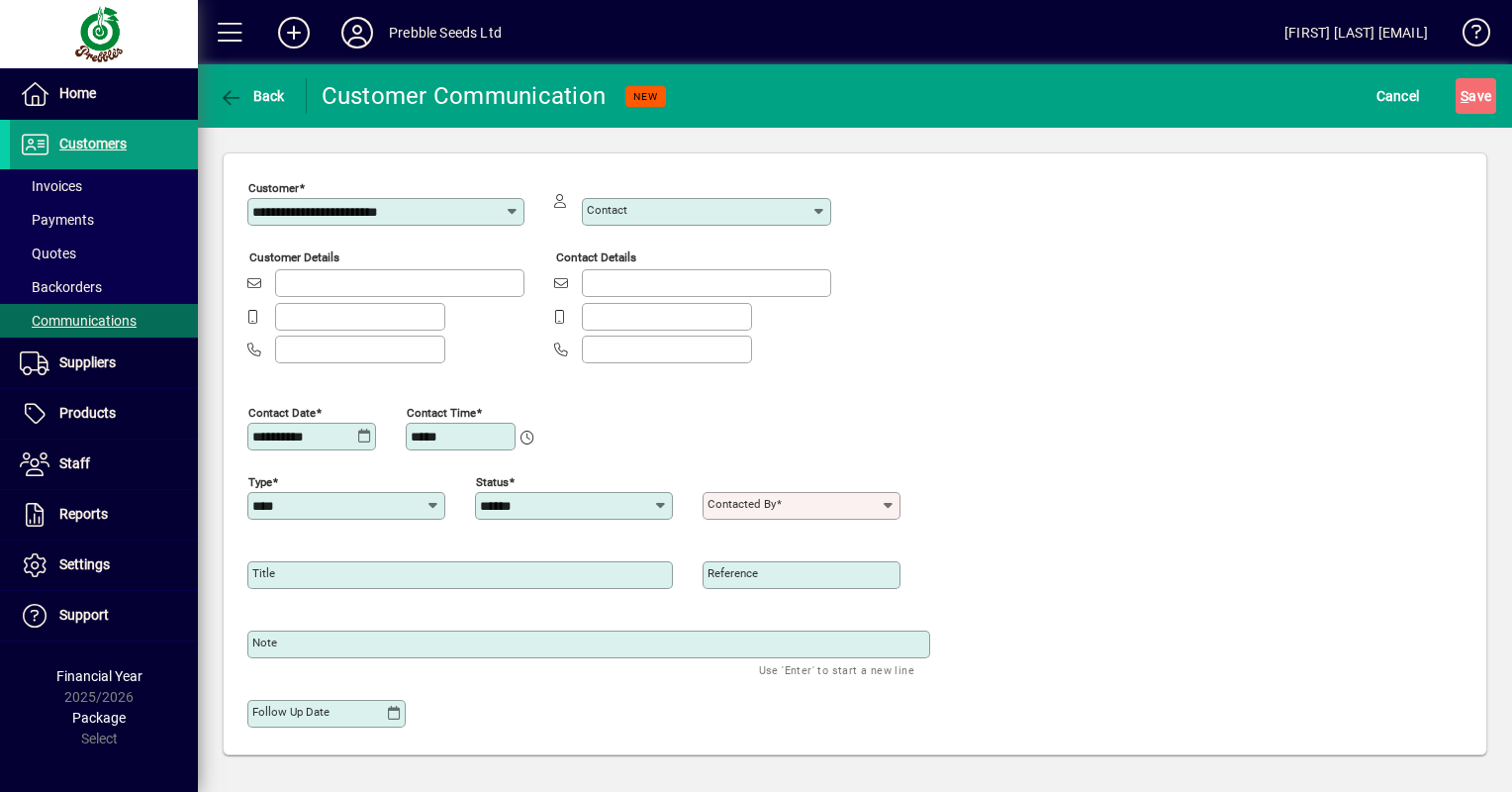 type on "**********" 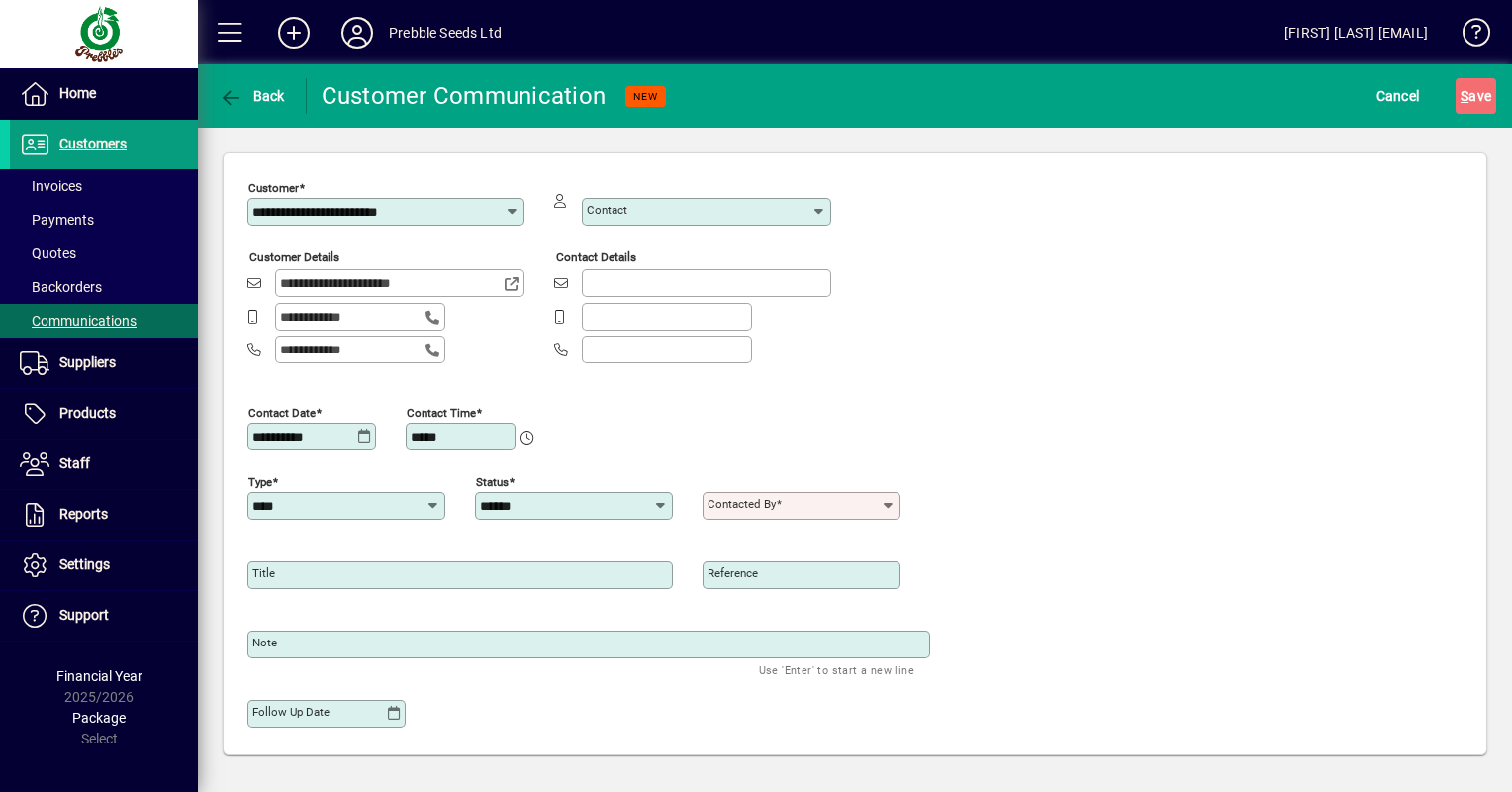 click 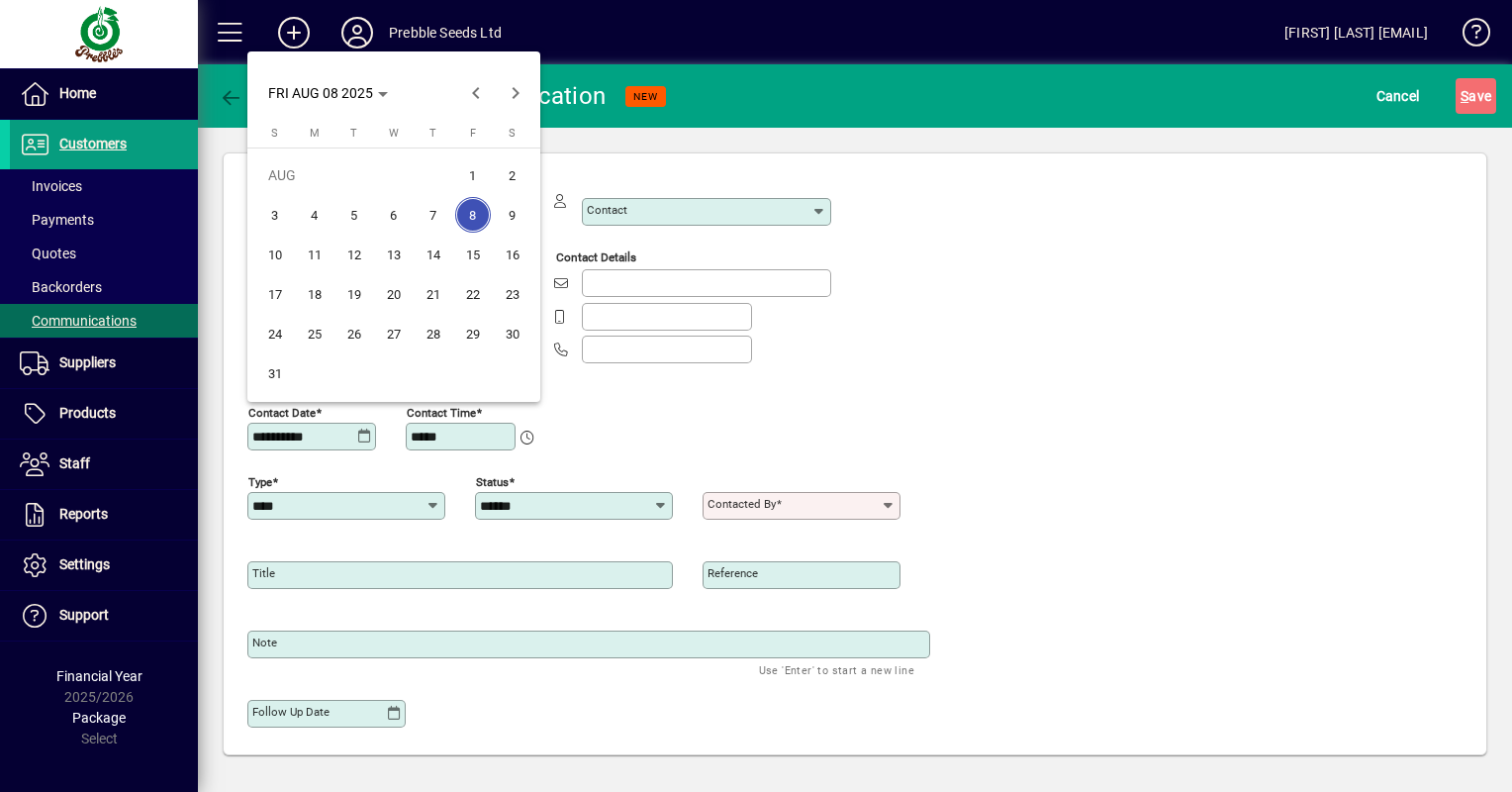 click on "6" at bounding box center (394, 215) 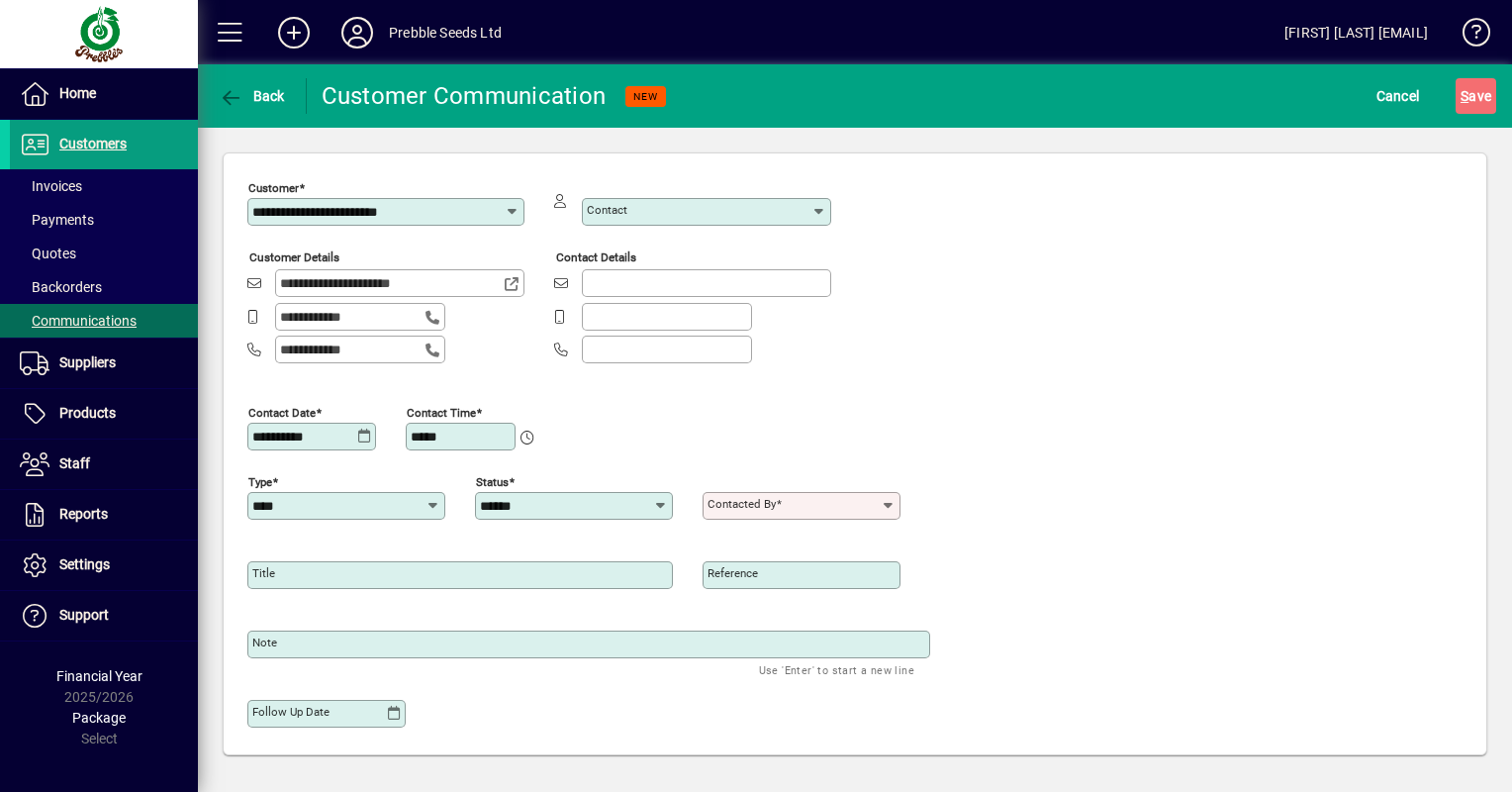 click 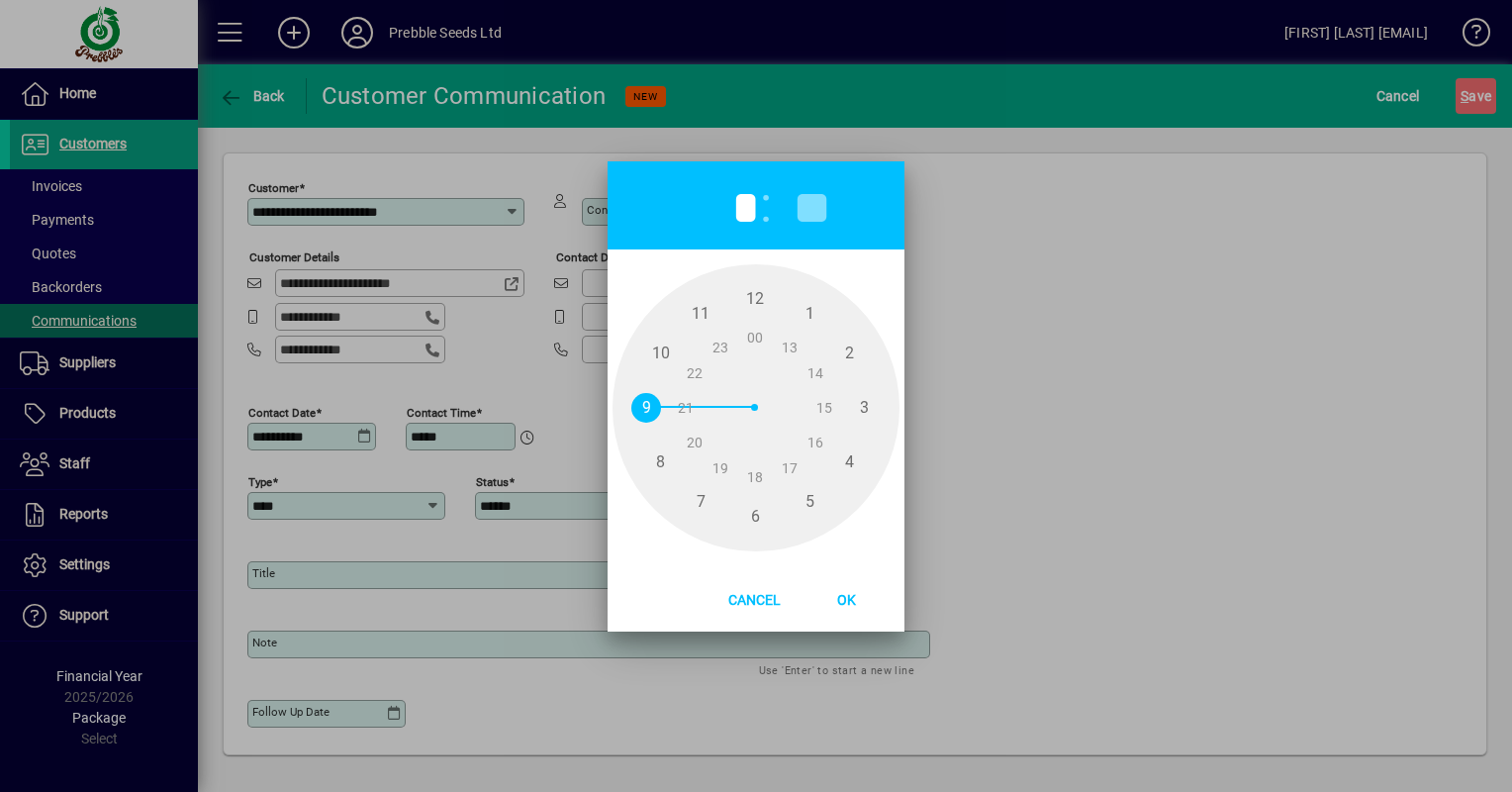 type on "*" 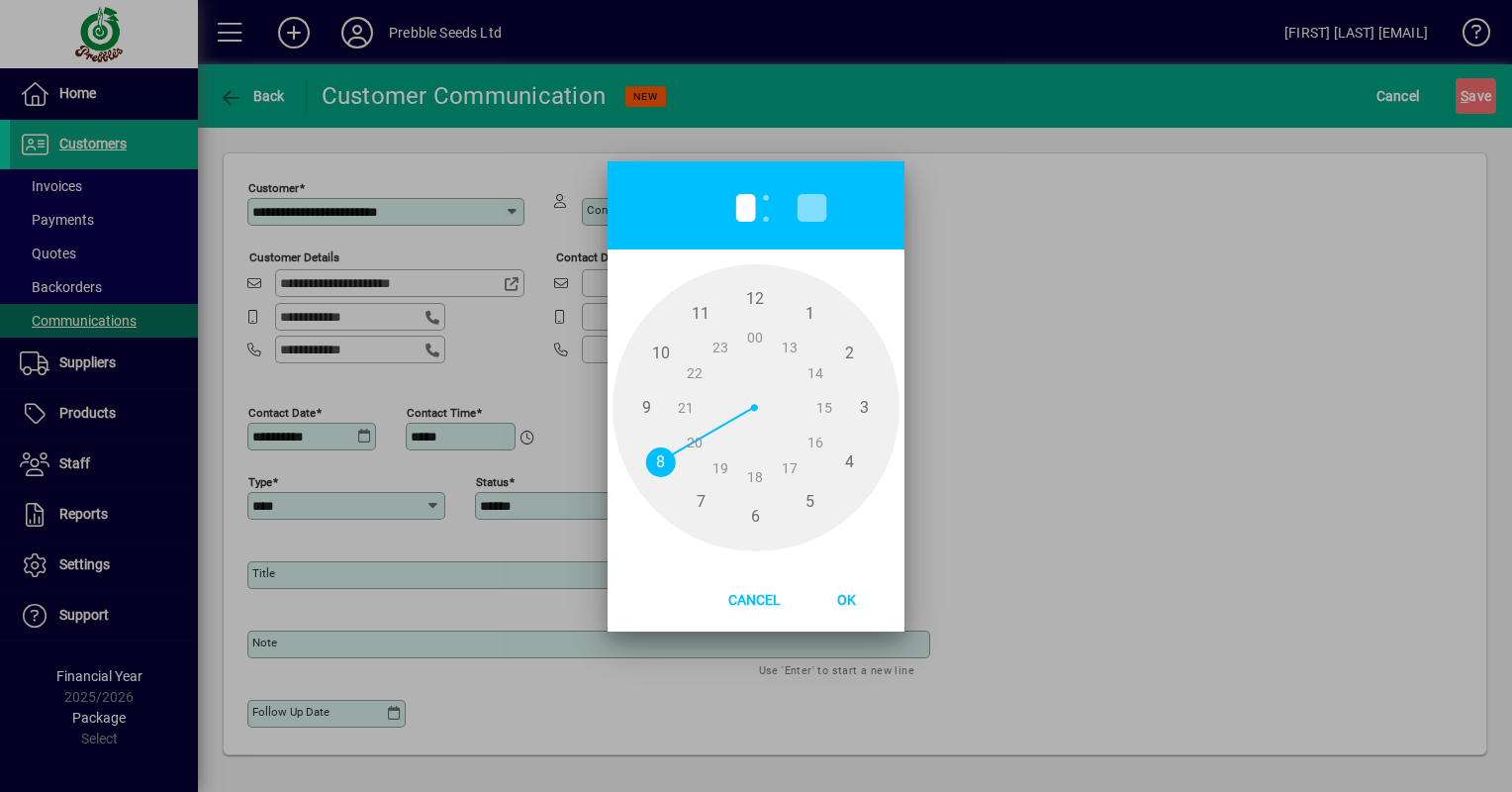 drag, startPoint x: 700, startPoint y: 311, endPoint x: 649, endPoint y: 464, distance: 161.27616 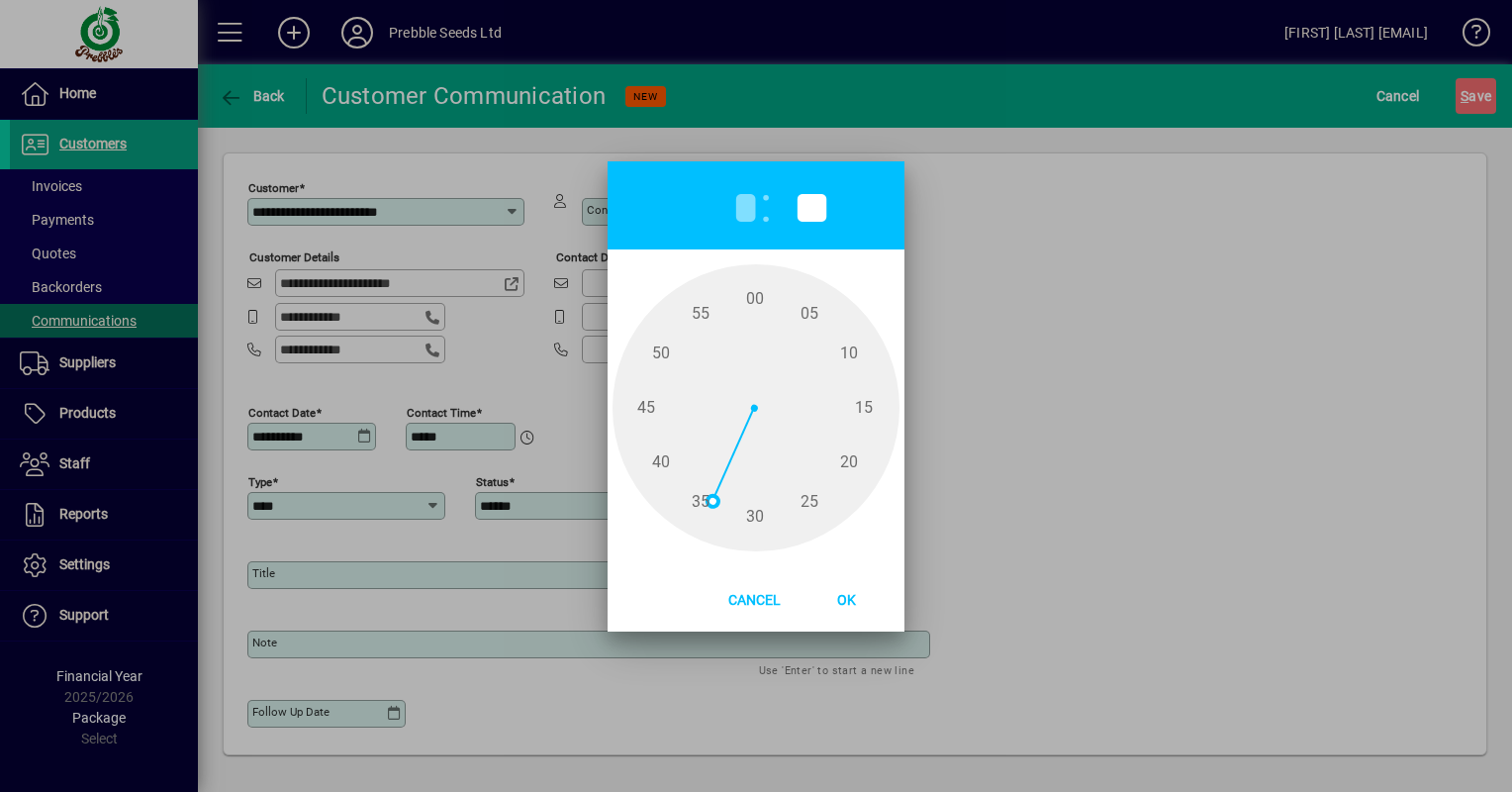 click 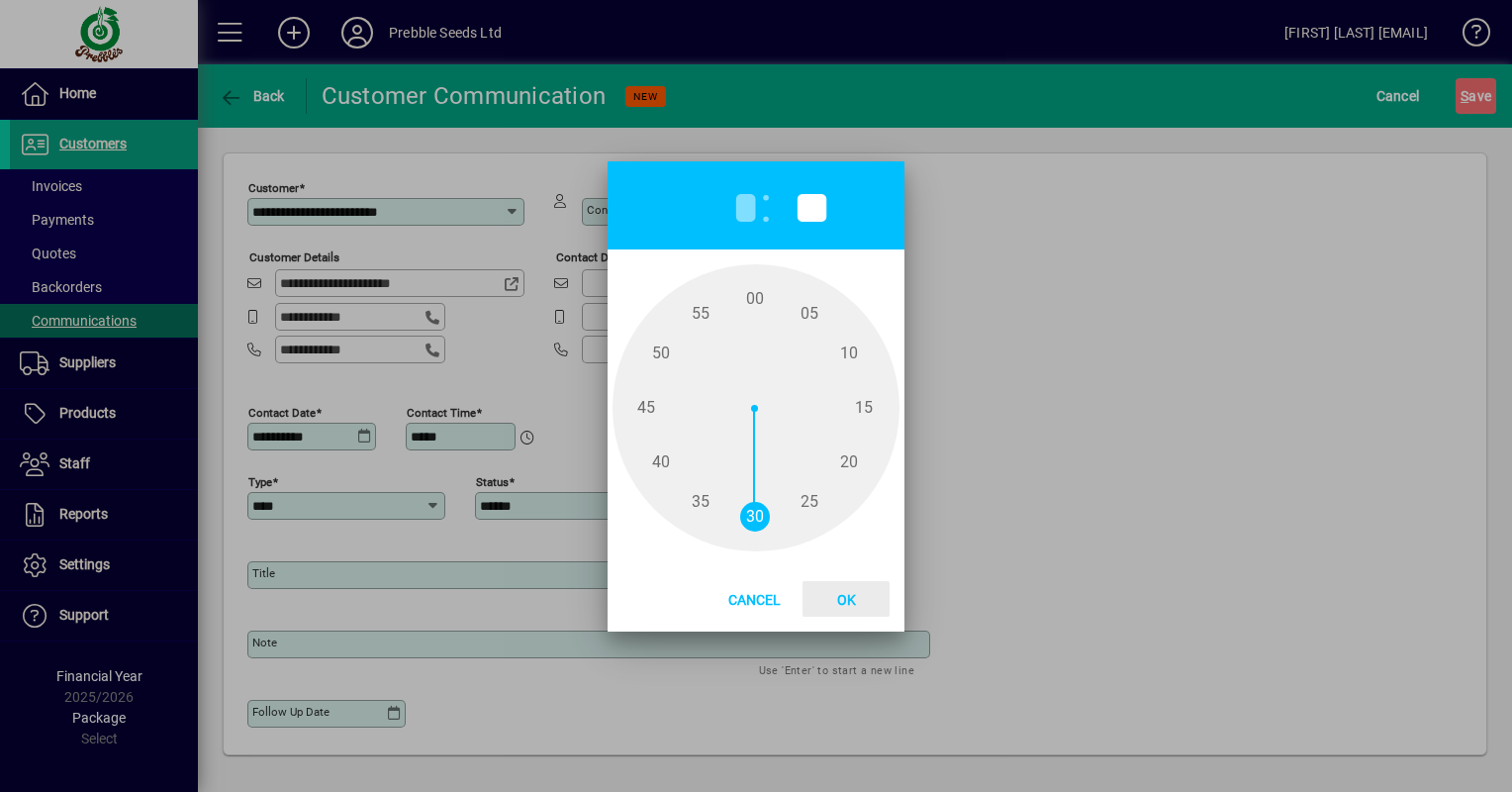 click on "Ok" 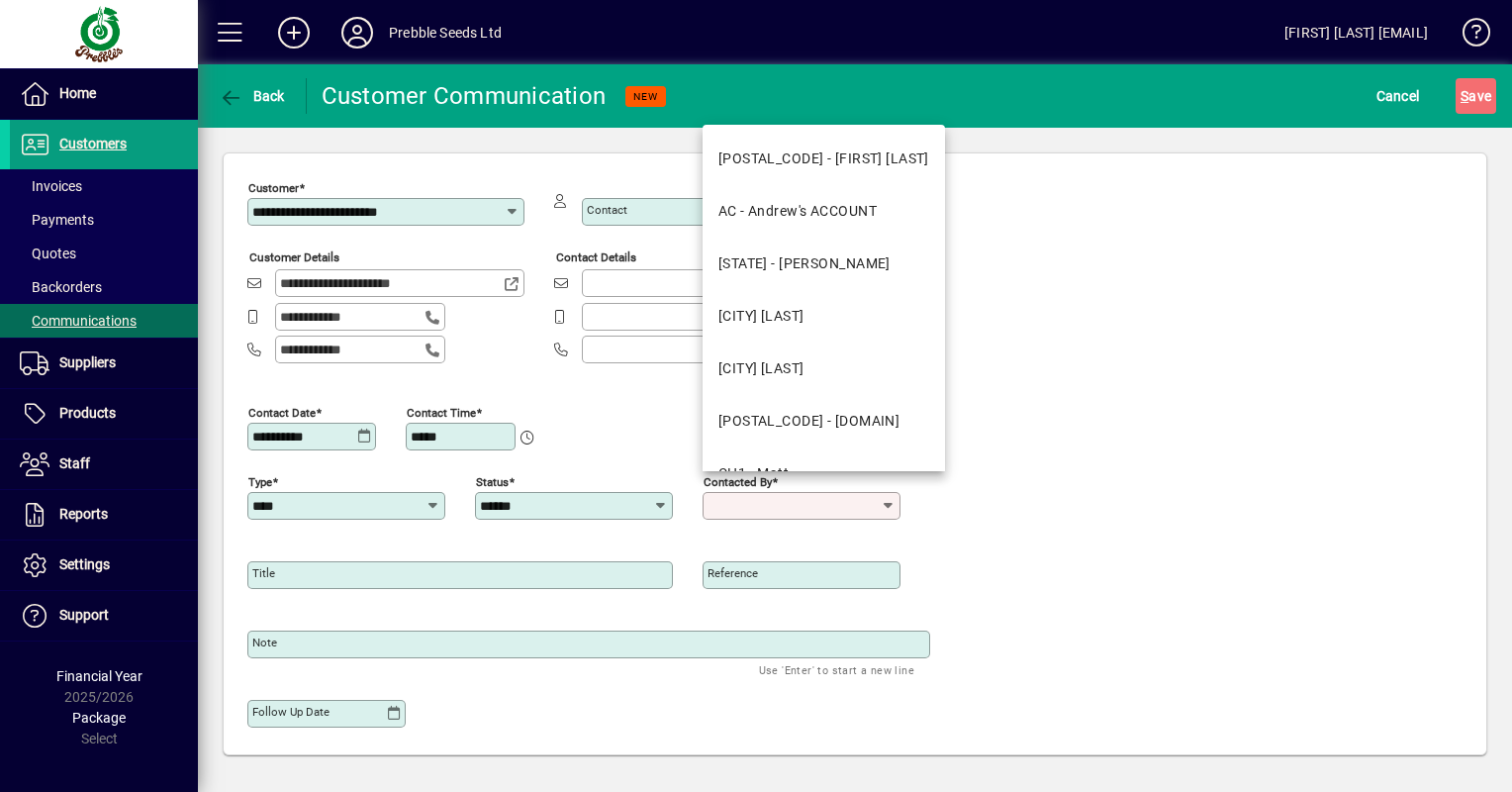 click on "Contacted by" at bounding box center [794, 506] 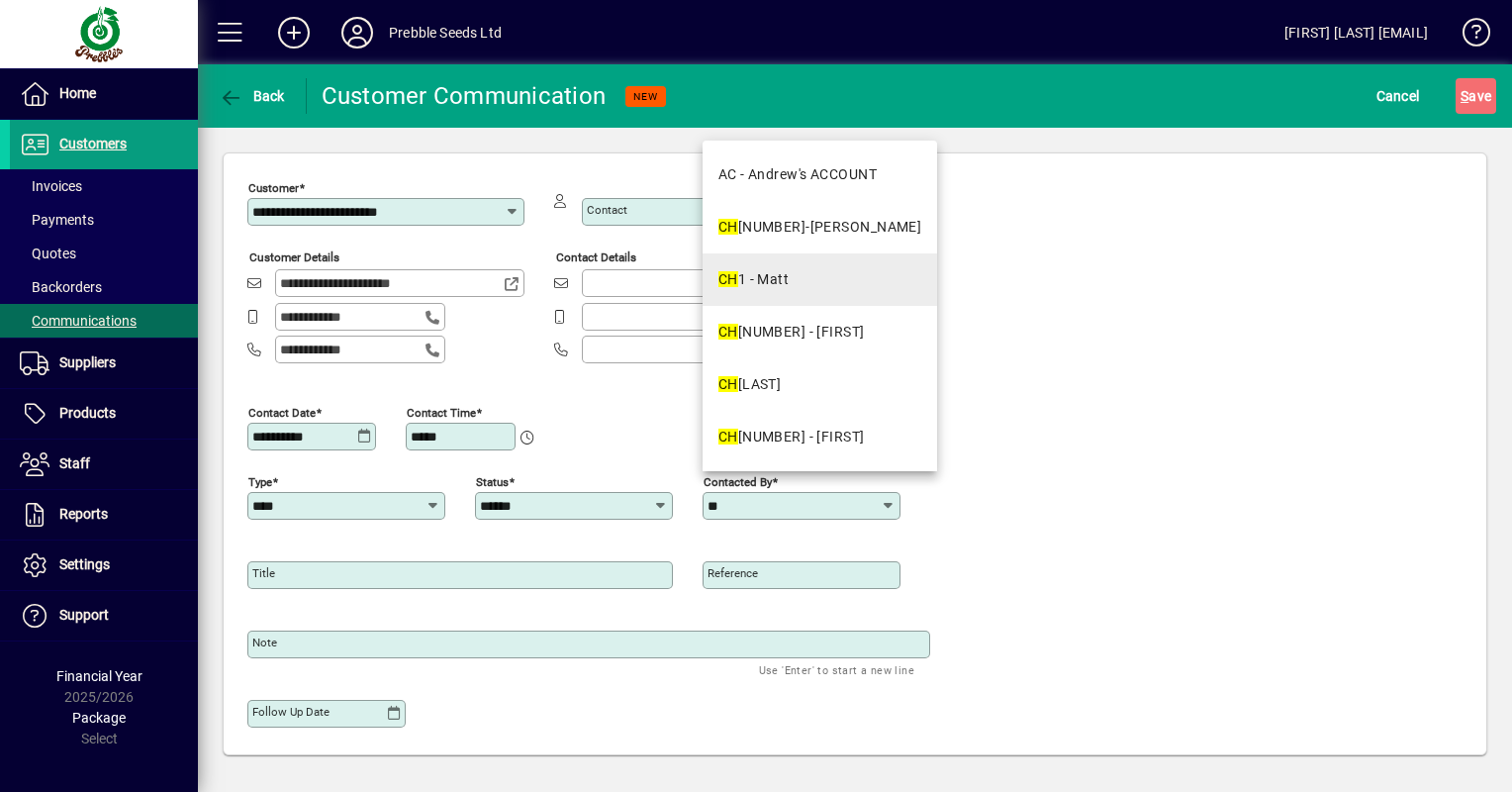 click on "CH 1 - [FIRST]" at bounding box center [820, 279] 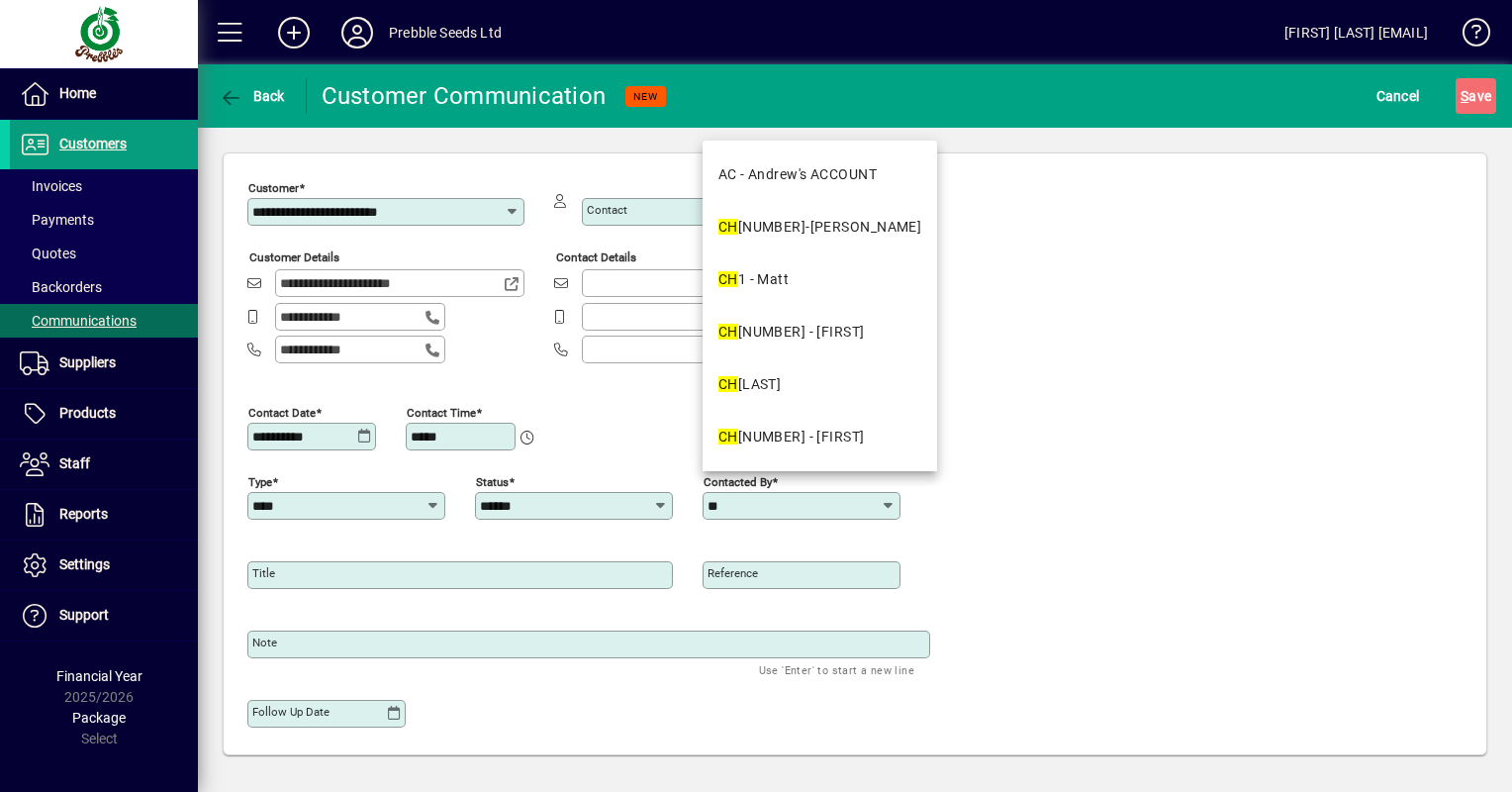 type on "**********" 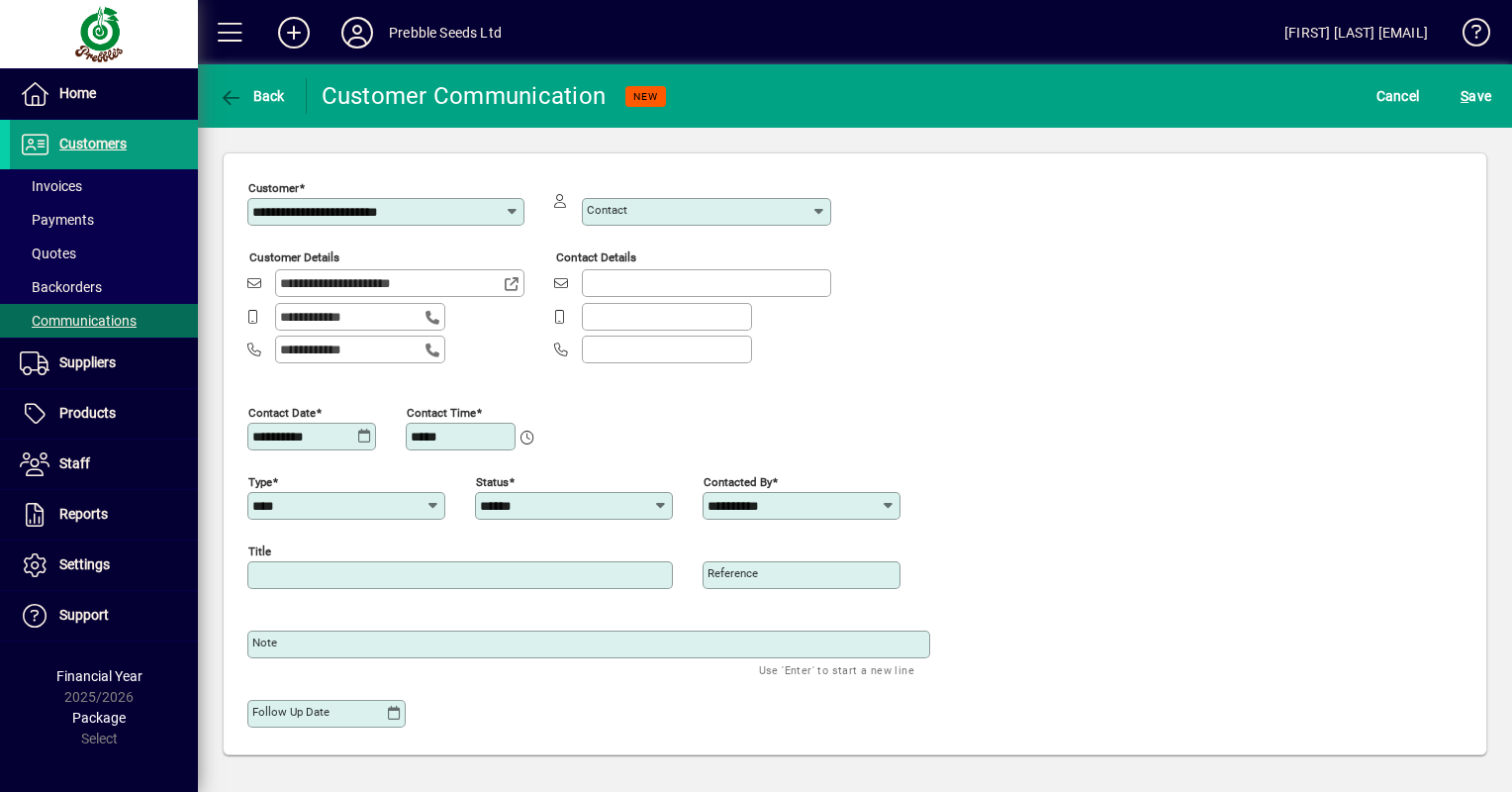 click on "Title" at bounding box center (462, 575) 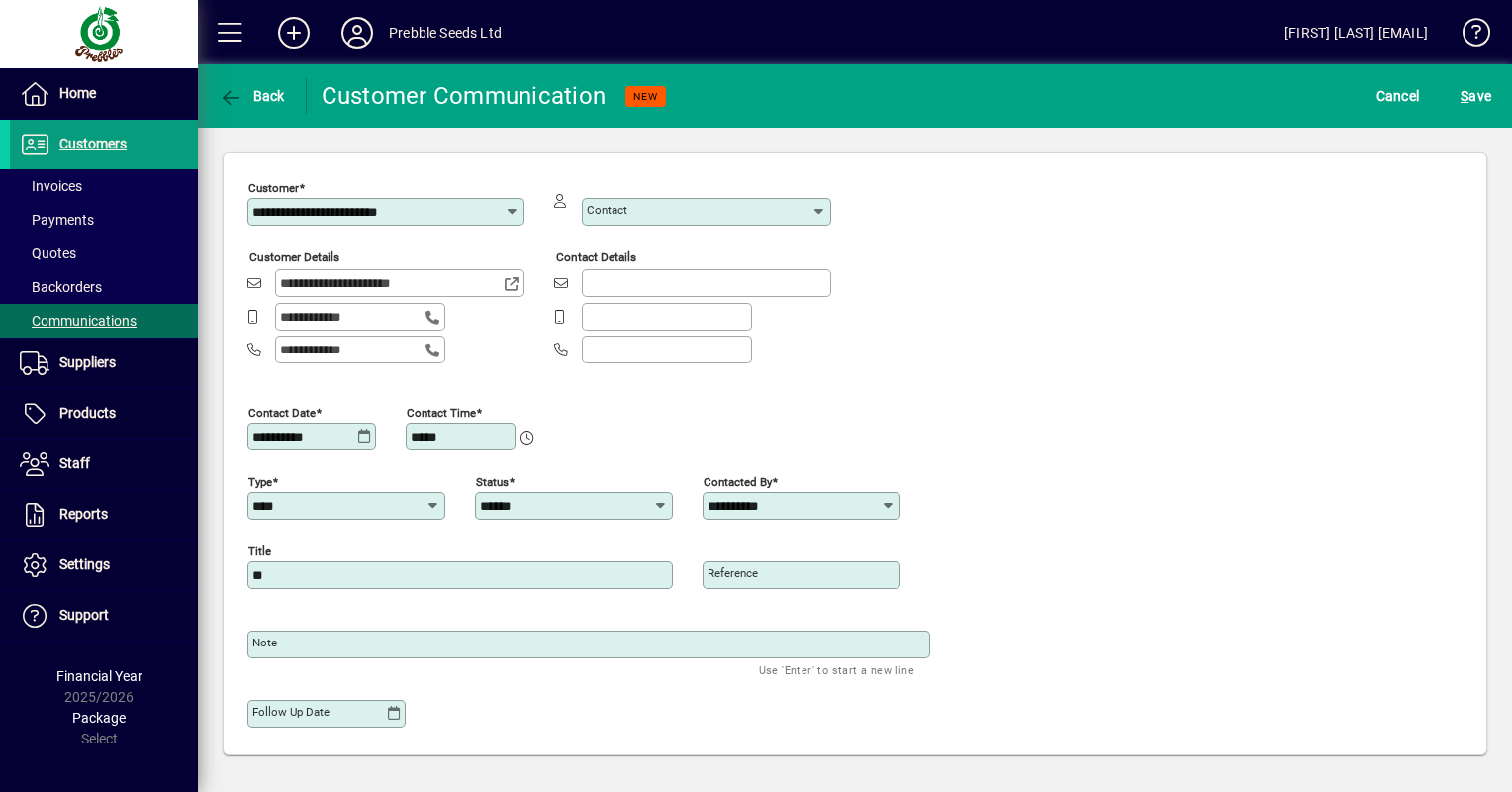 type on "*" 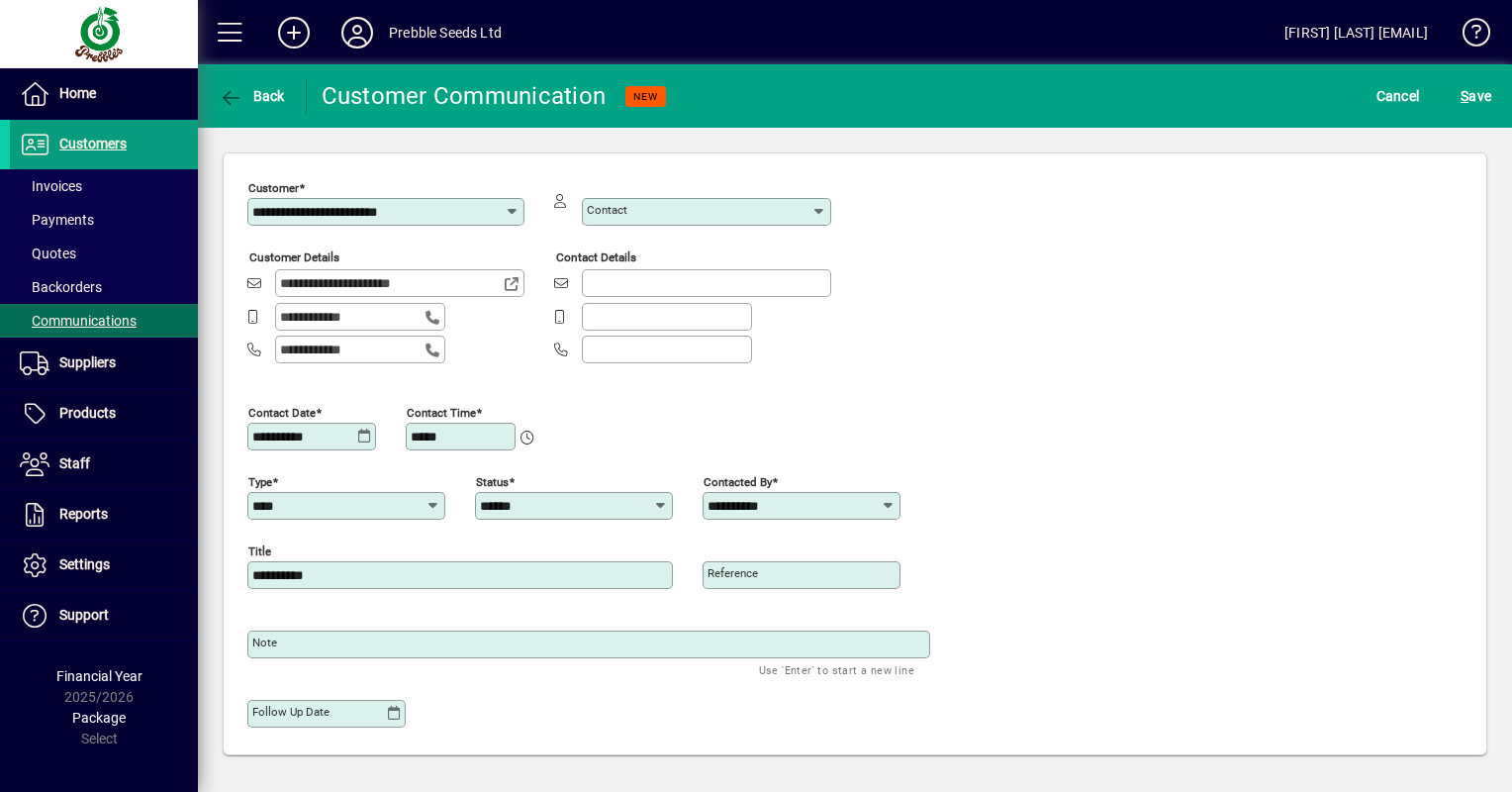 type on "**********" 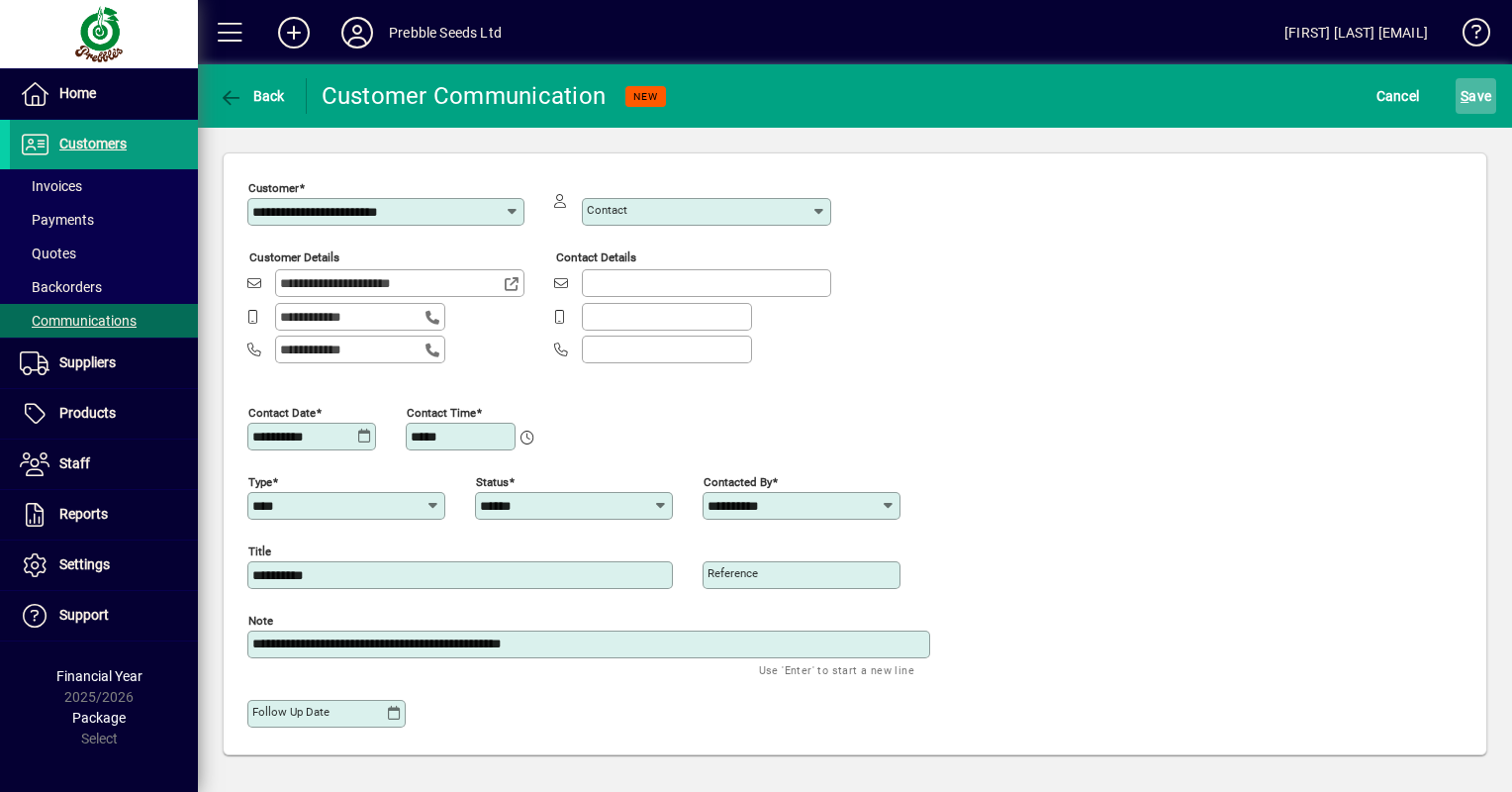 type on "**********" 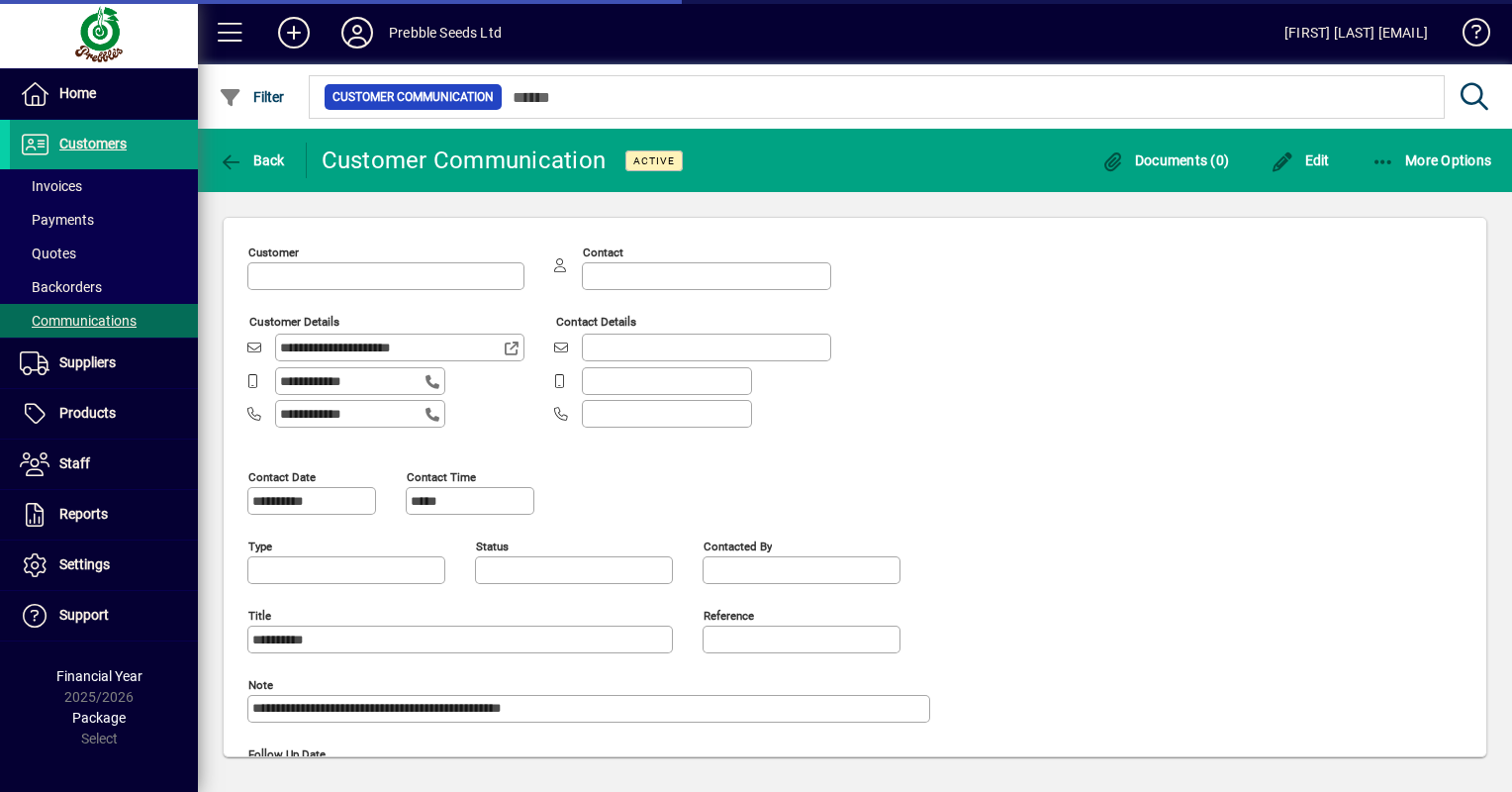 type on "****" 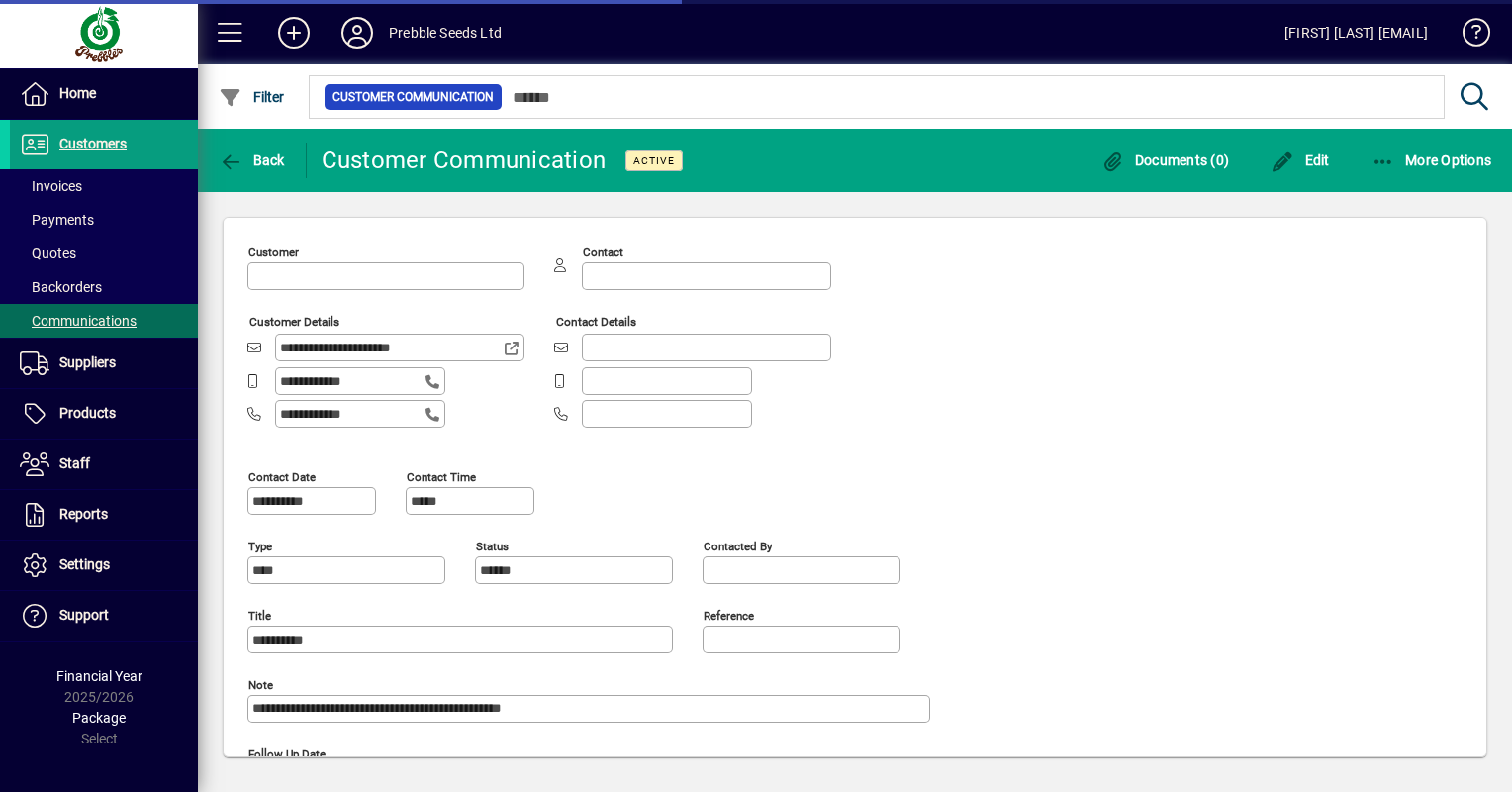 type on "**********" 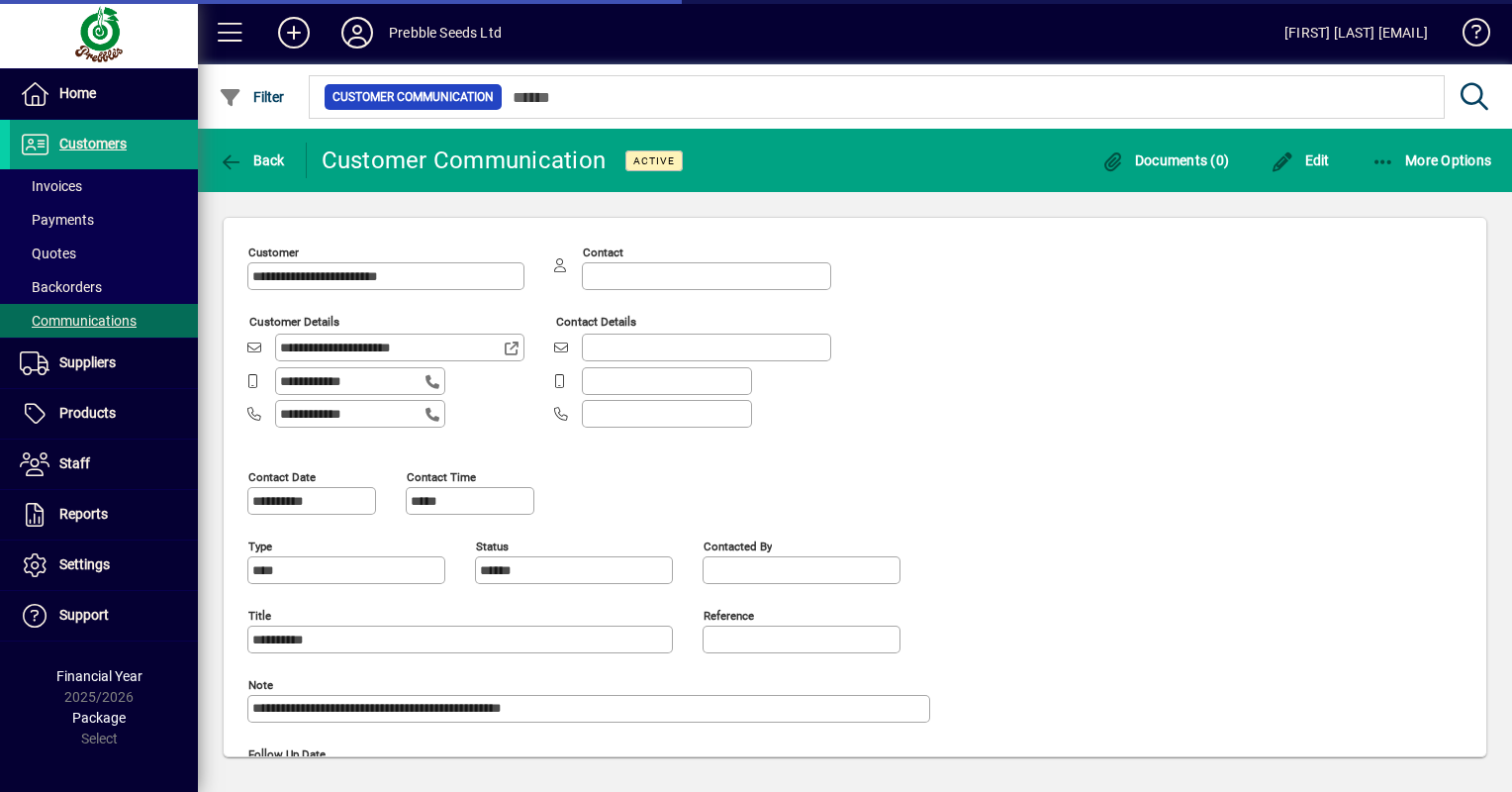 type on "**********" 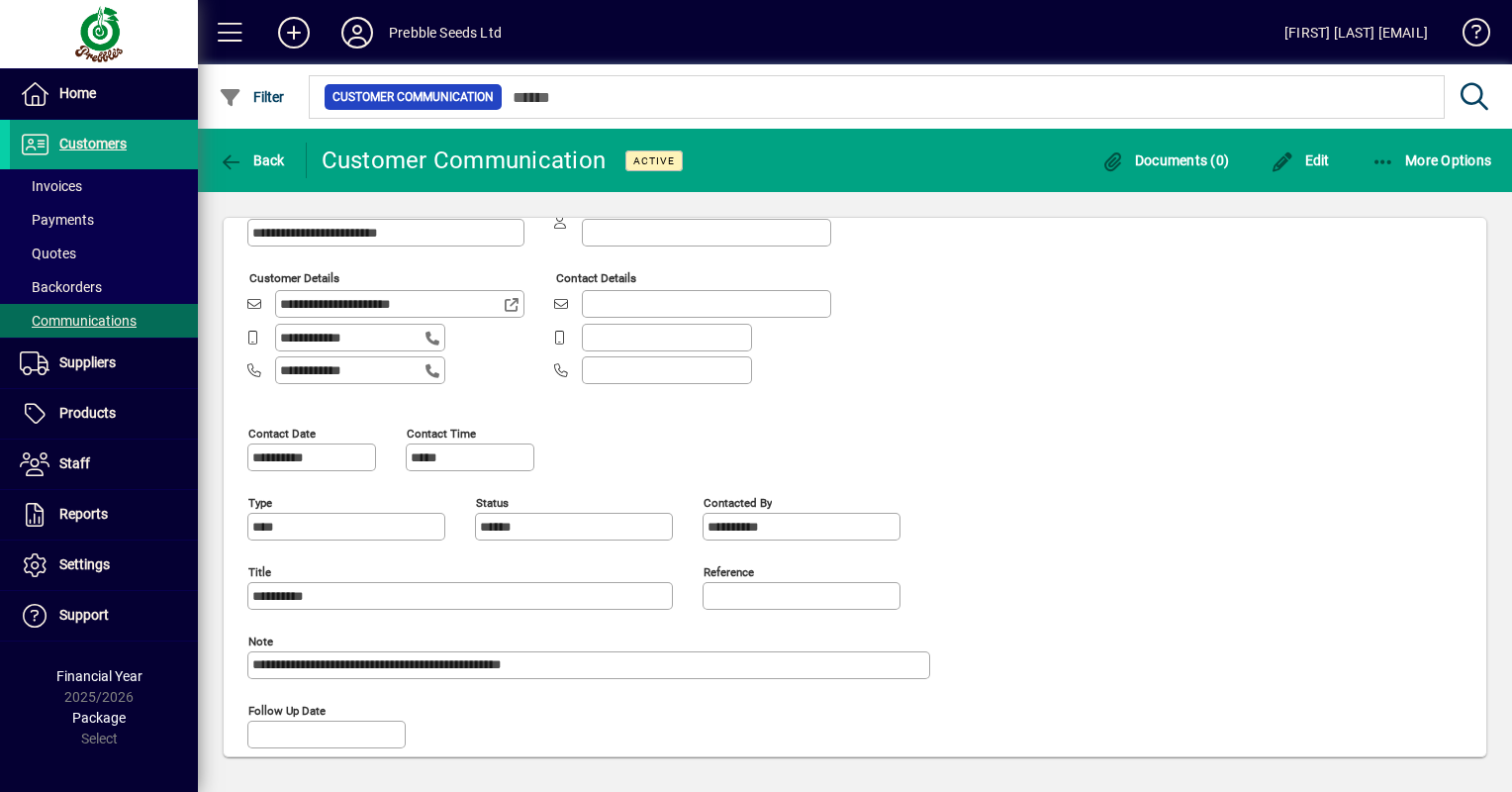 scroll, scrollTop: 60, scrollLeft: 0, axis: vertical 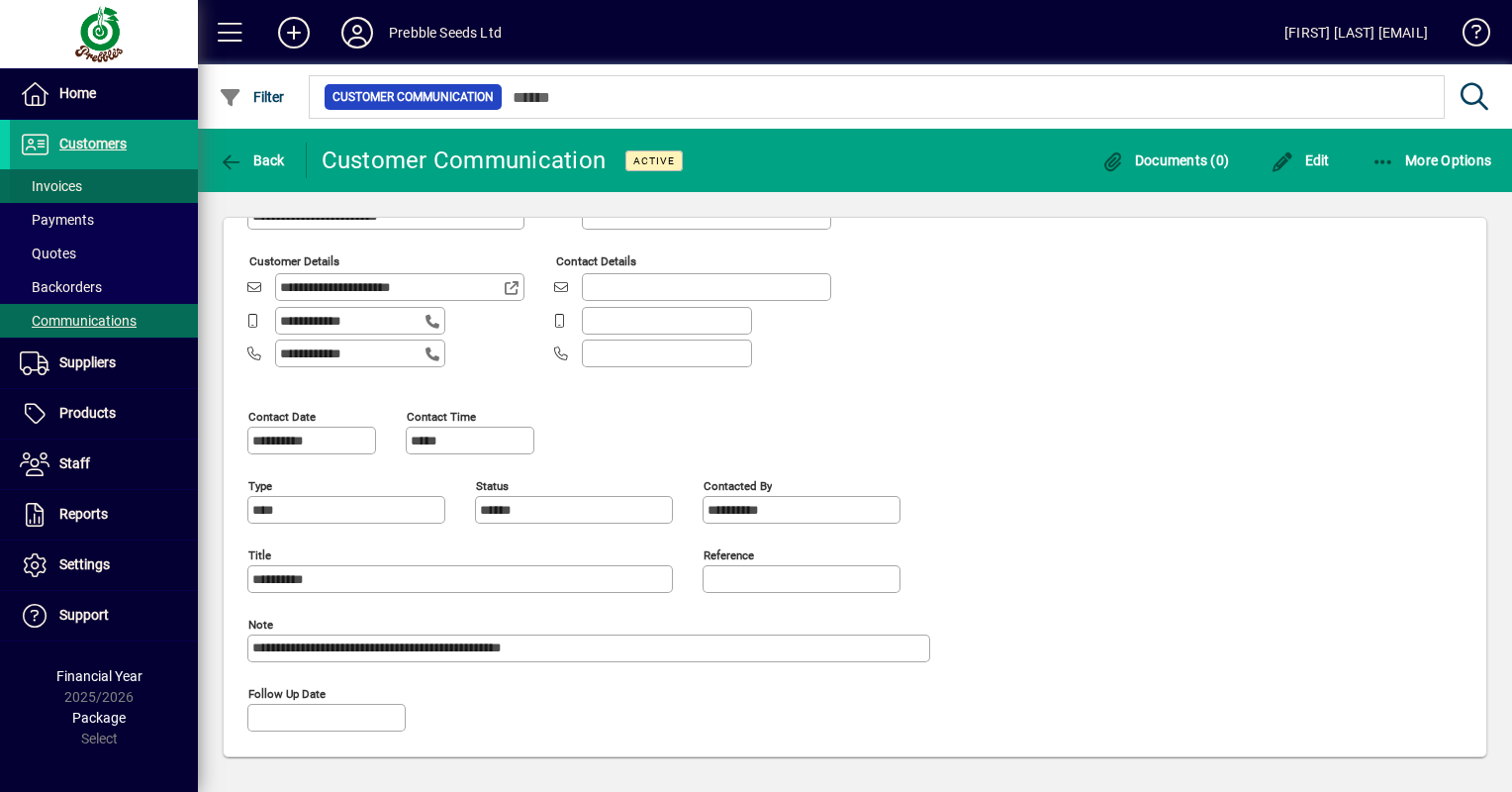 click on "Invoices" at bounding box center [50, 186] 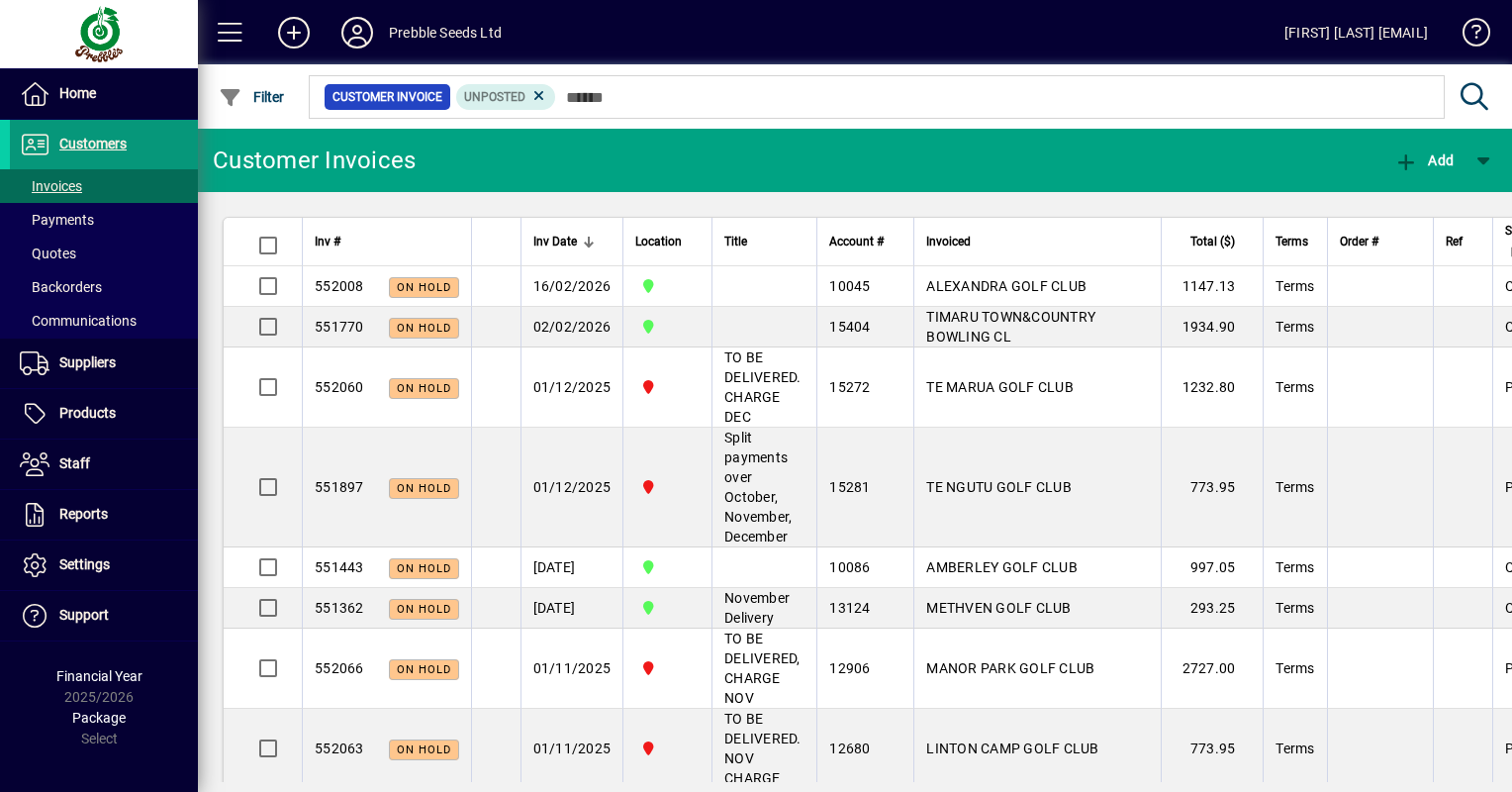click on "Customers" at bounding box center (93, 144) 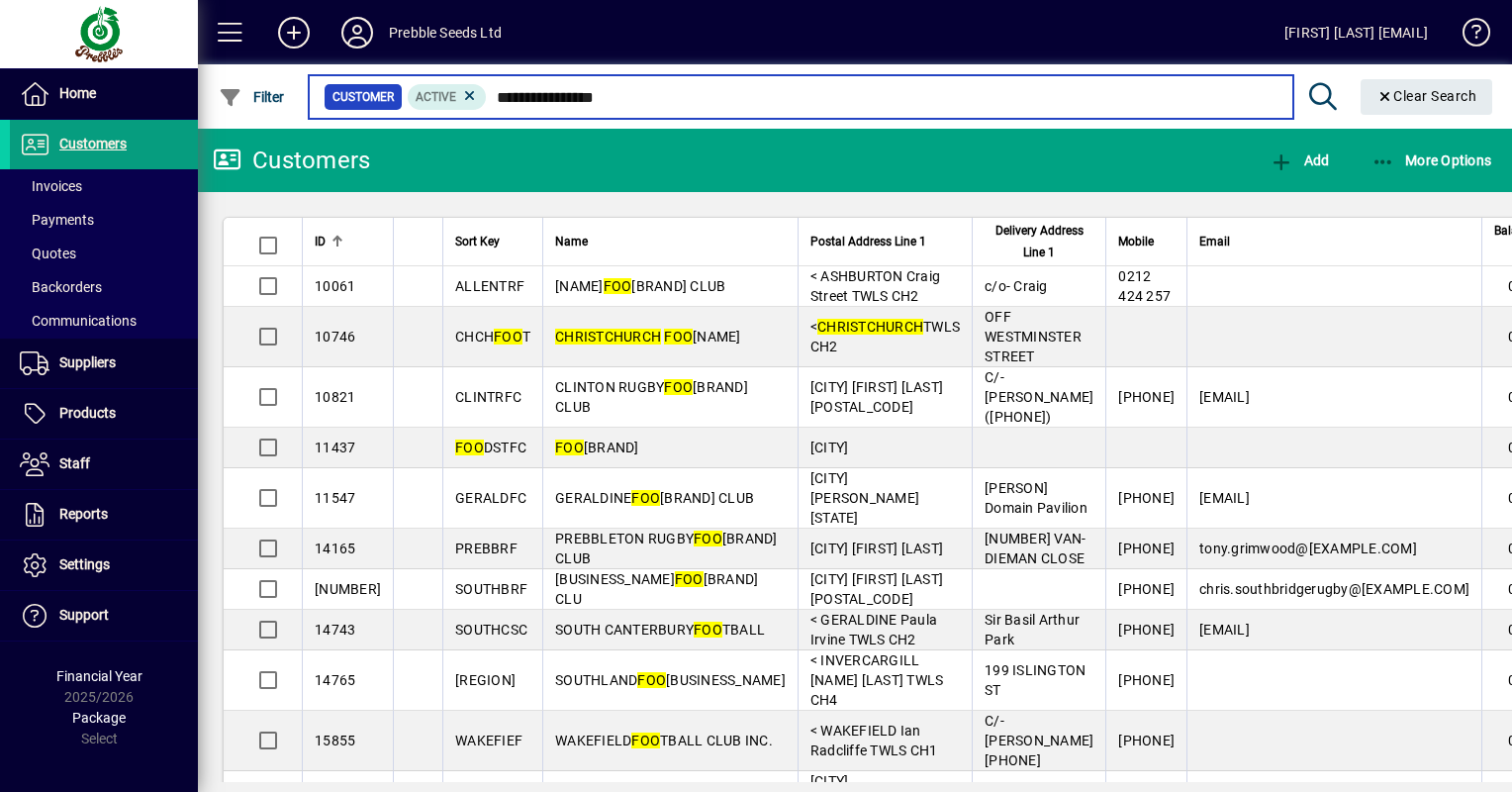 type on "**********" 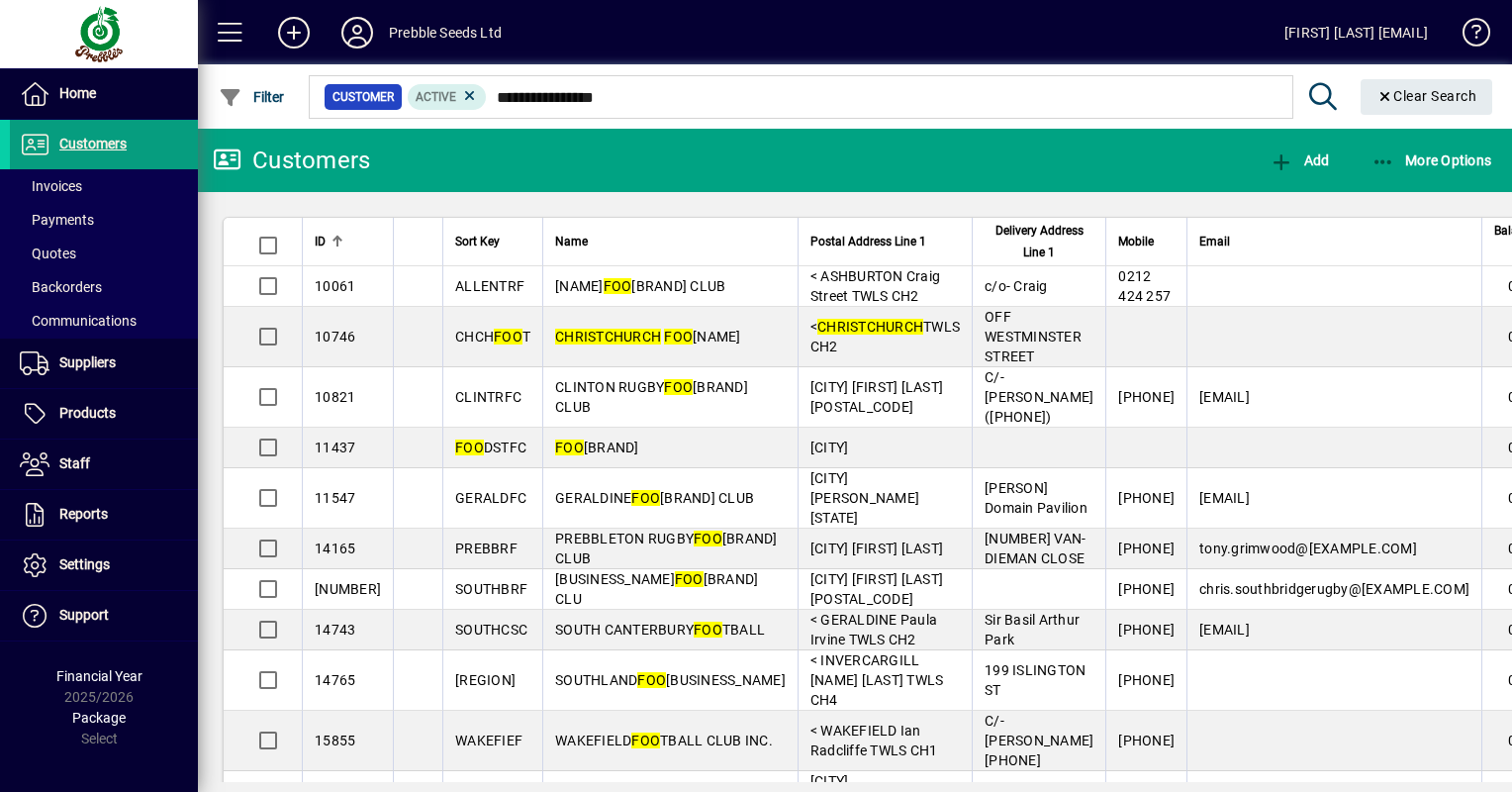 click on "[CITY] [BRAND] WOR" at bounding box center (670, 337) 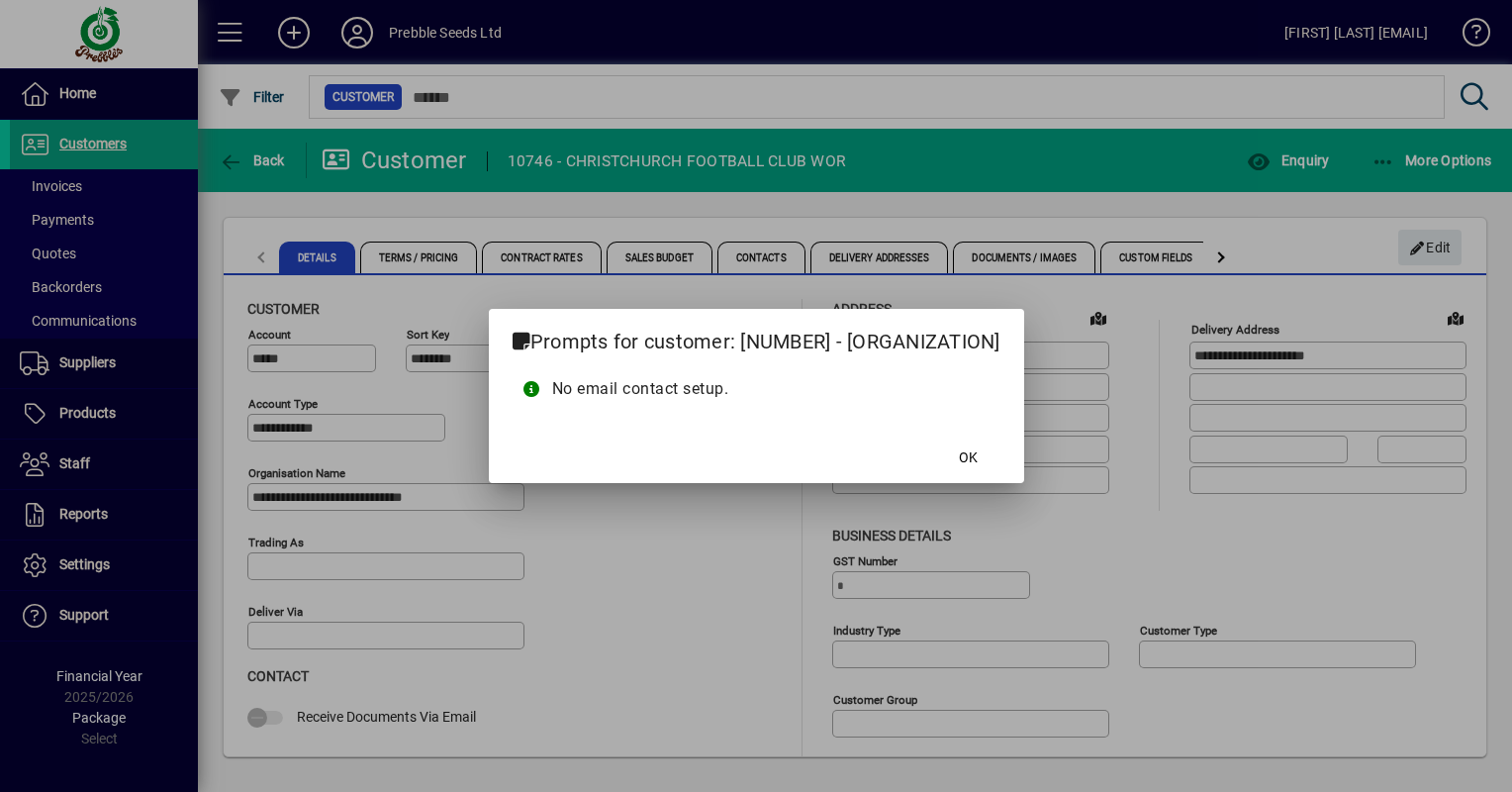 type on "**********" 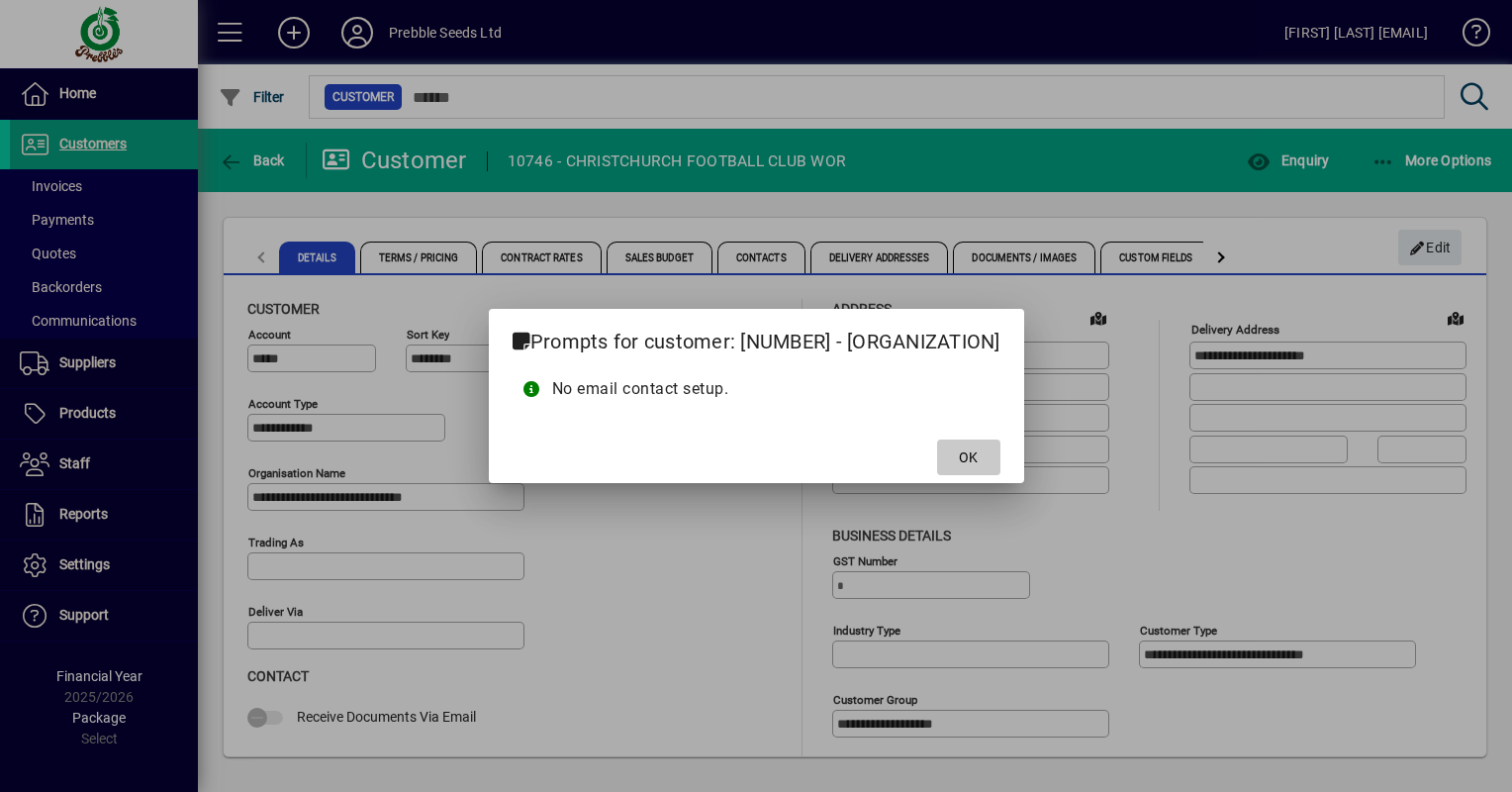 click 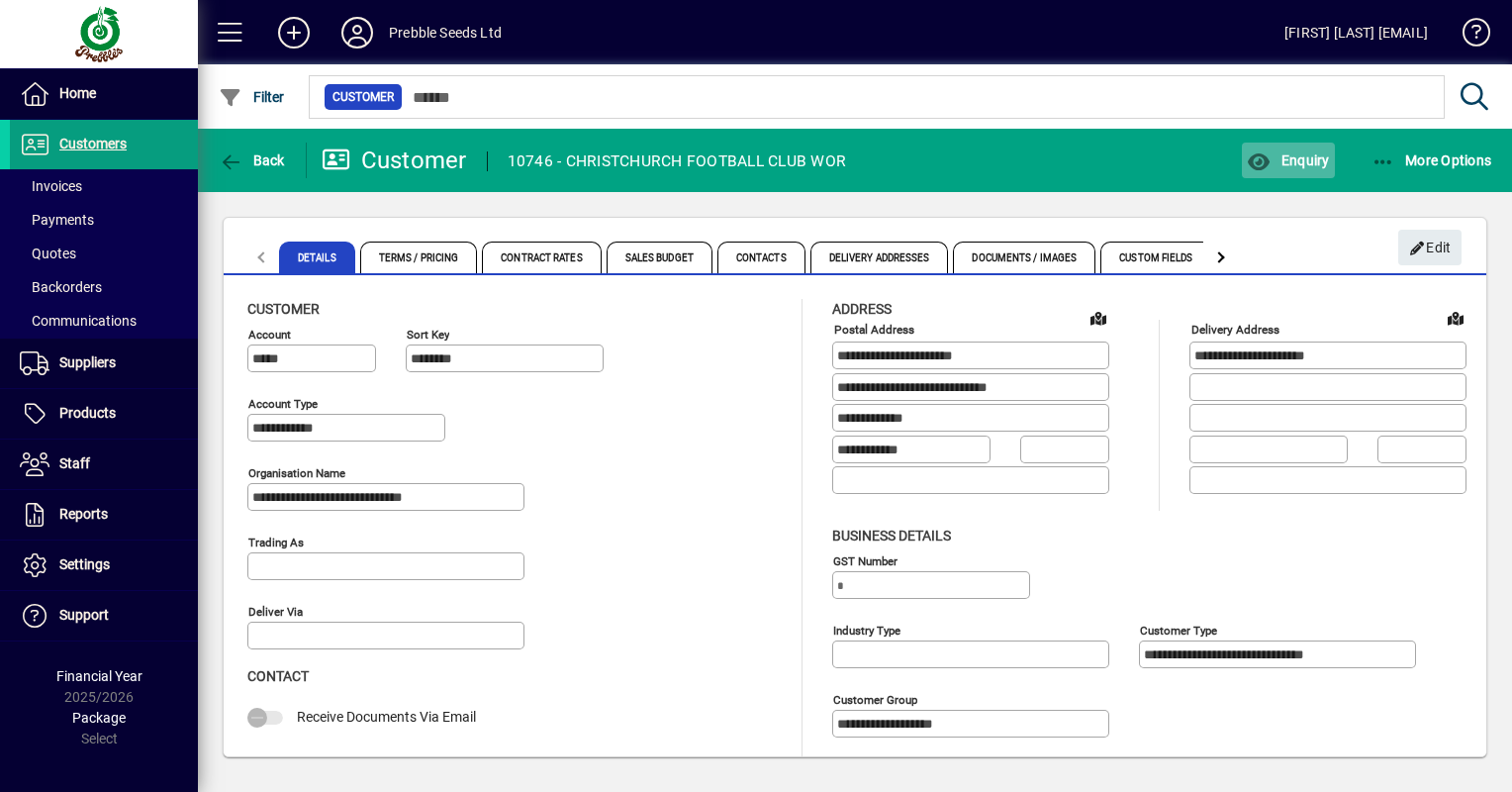 click 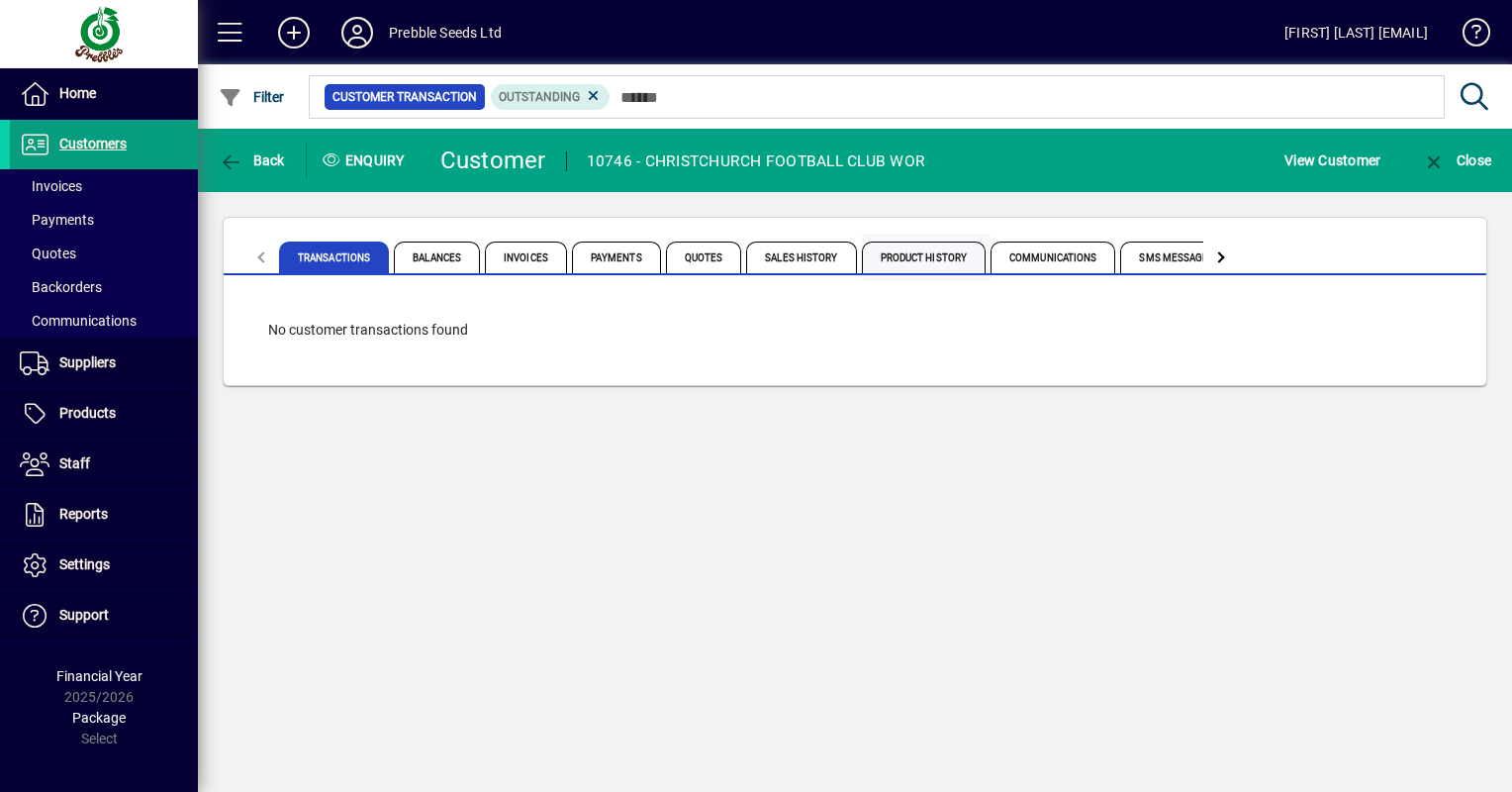 click on "Product History" at bounding box center (924, 257) 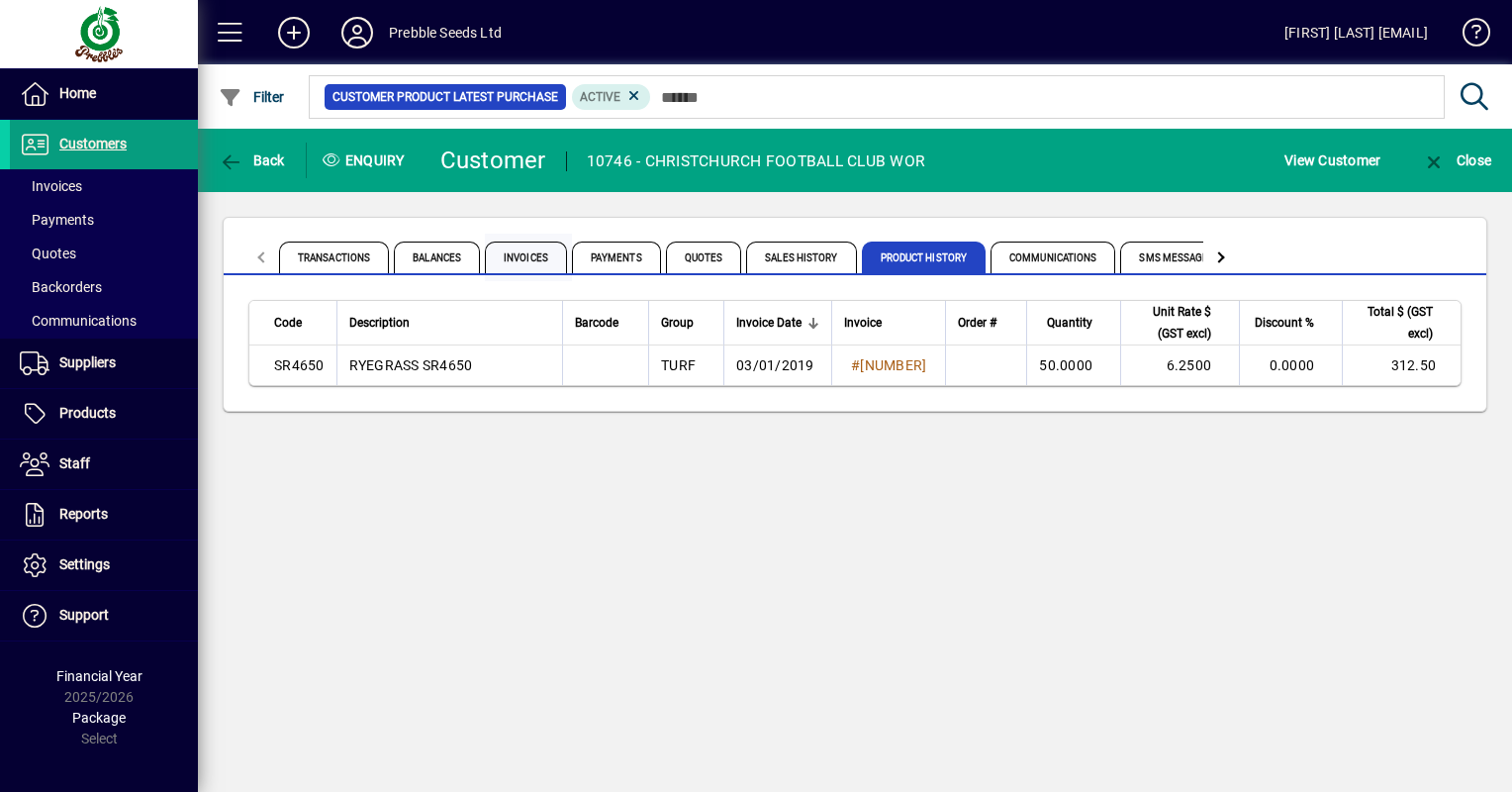 click on "Invoices" at bounding box center [525, 257] 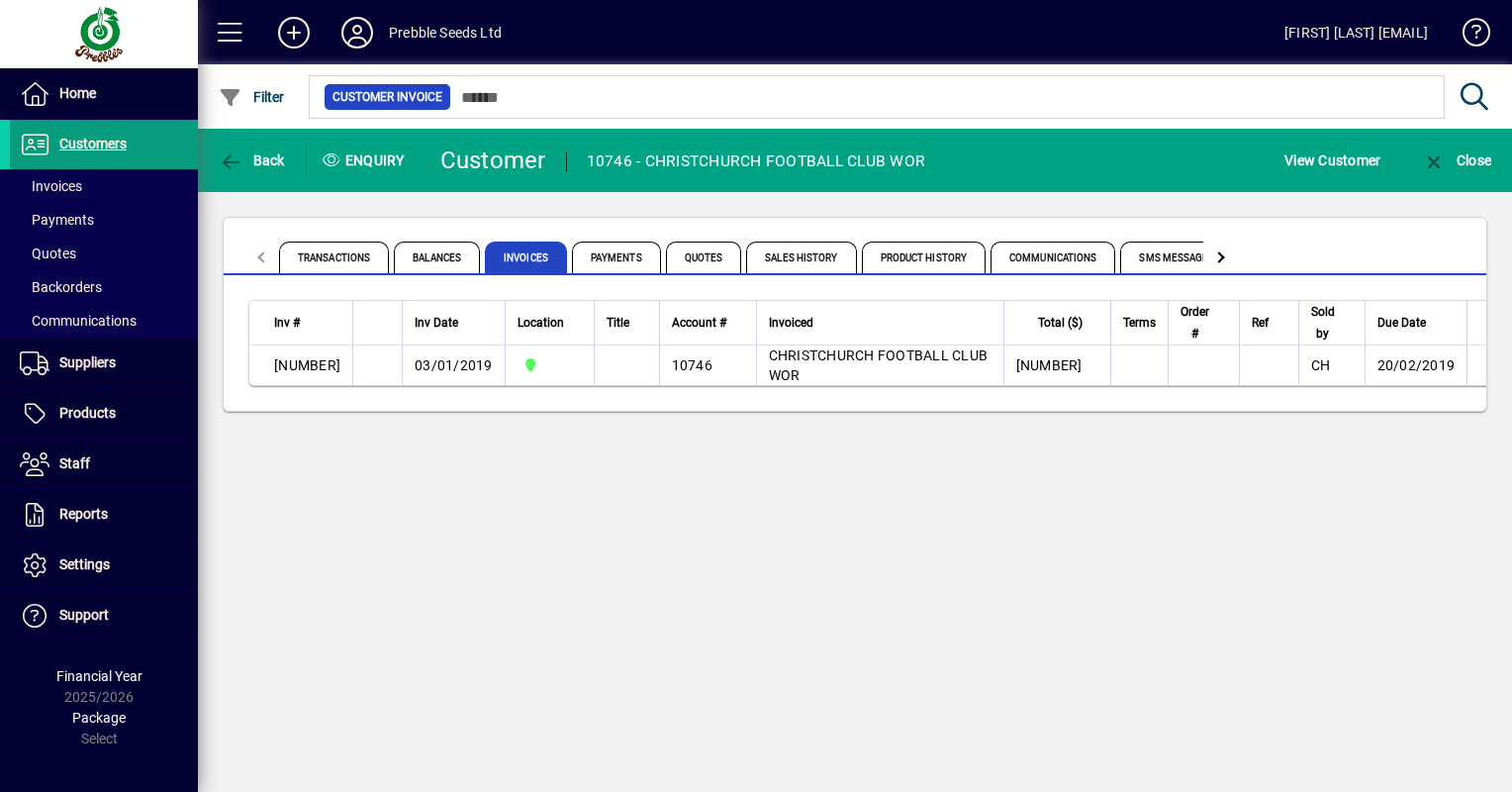 click on "03/01/2019" at bounding box center [453, 365] 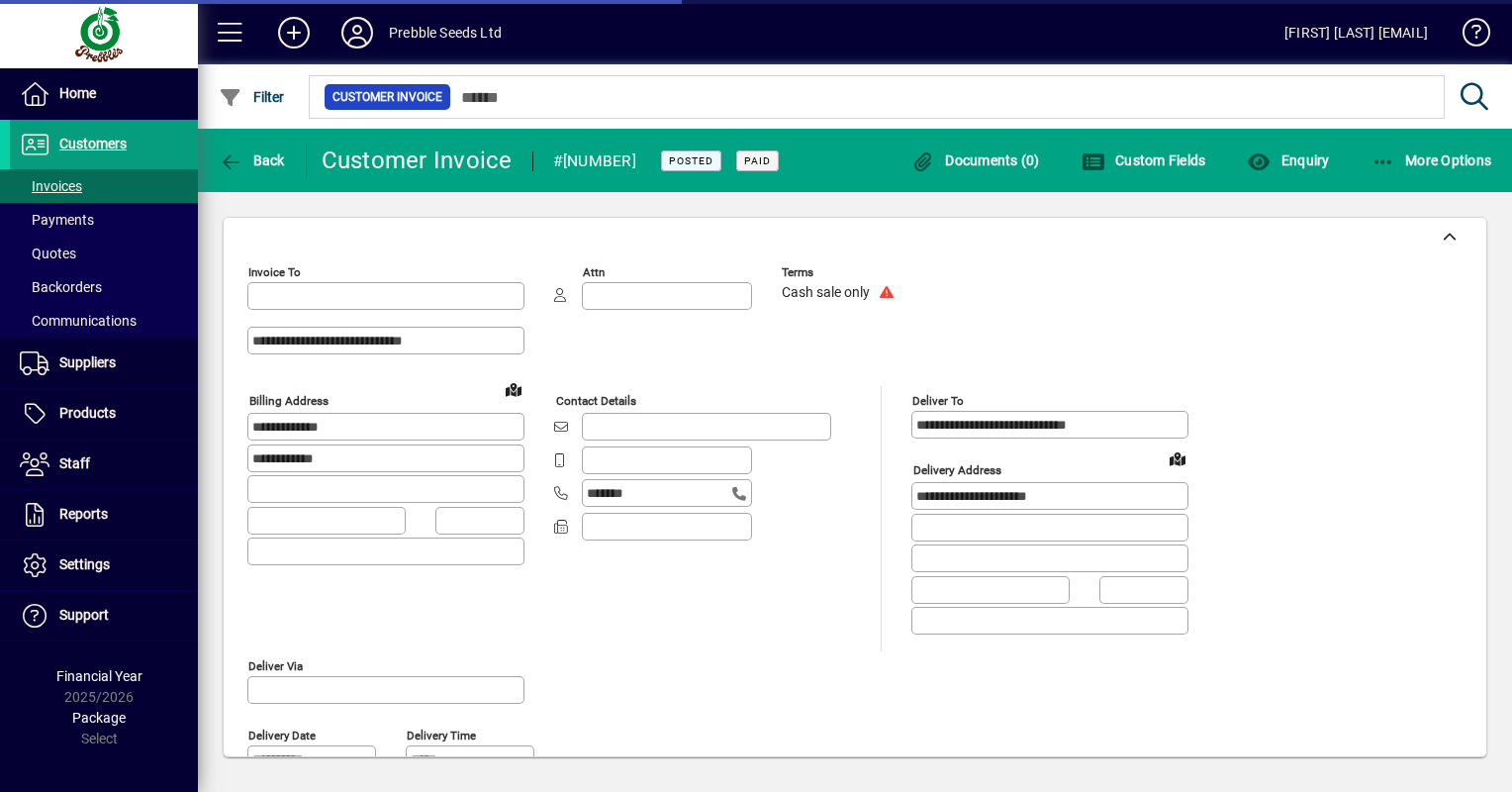 type on "**********" 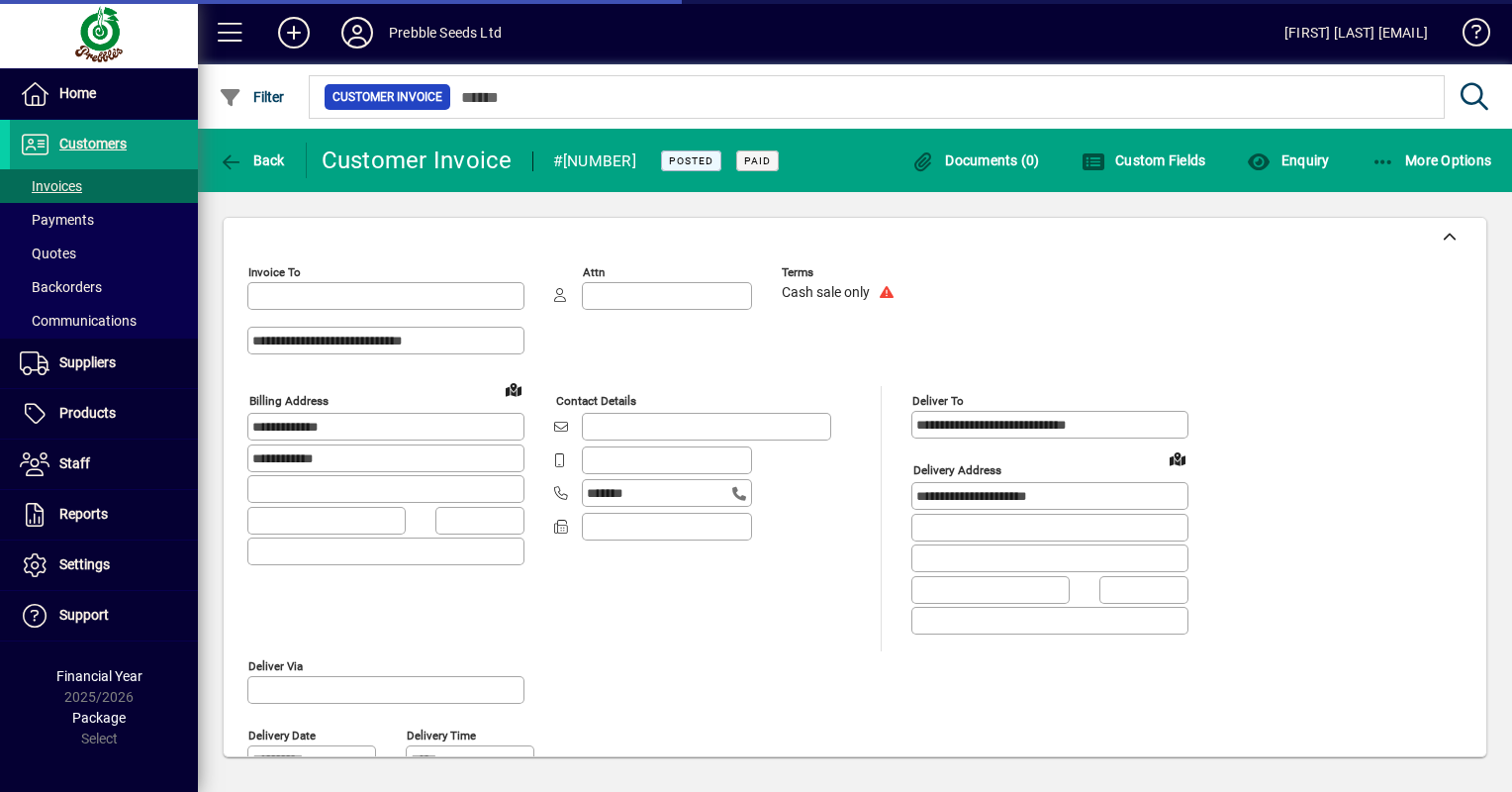 type on "**********" 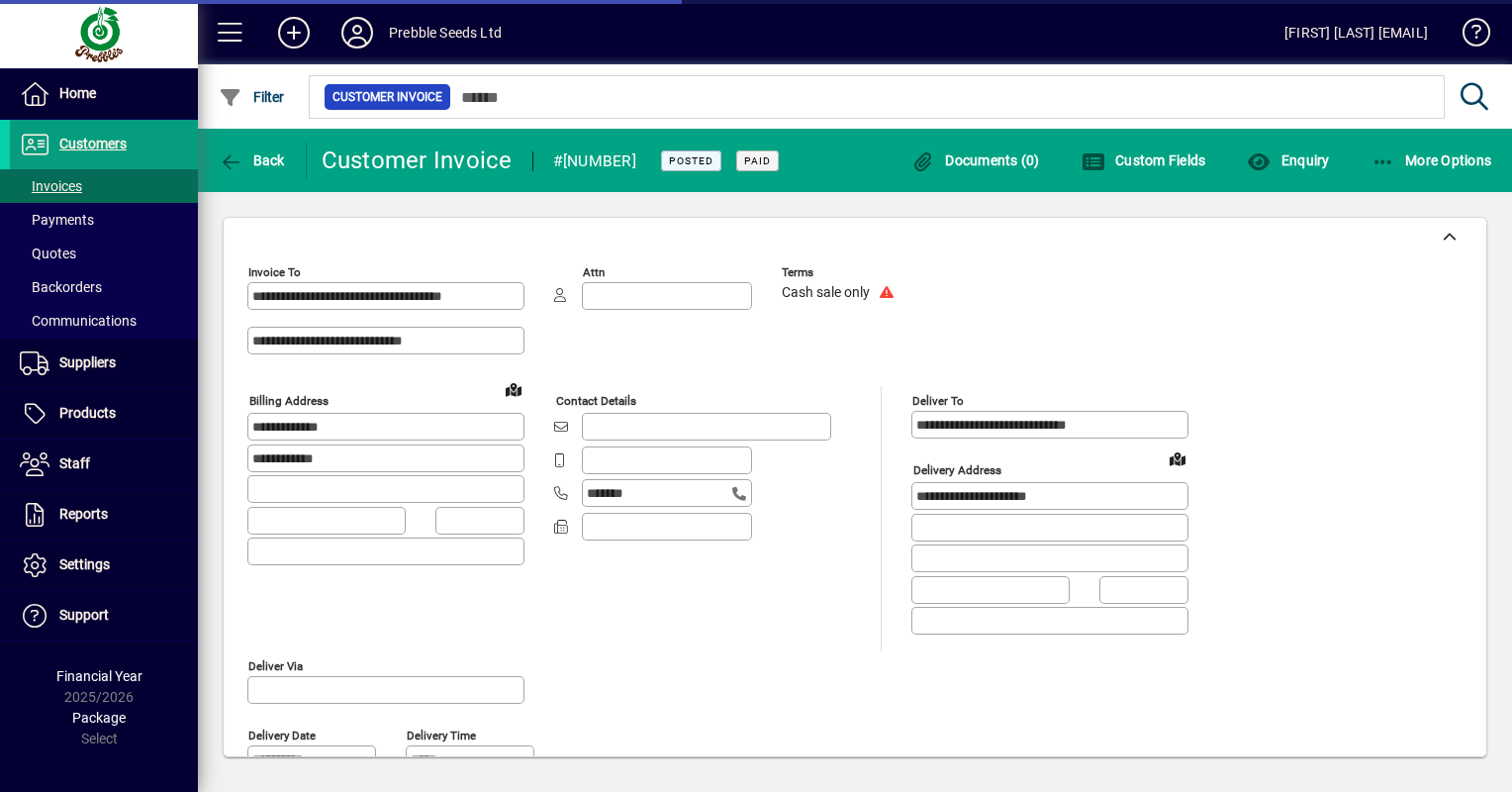 type on "****" 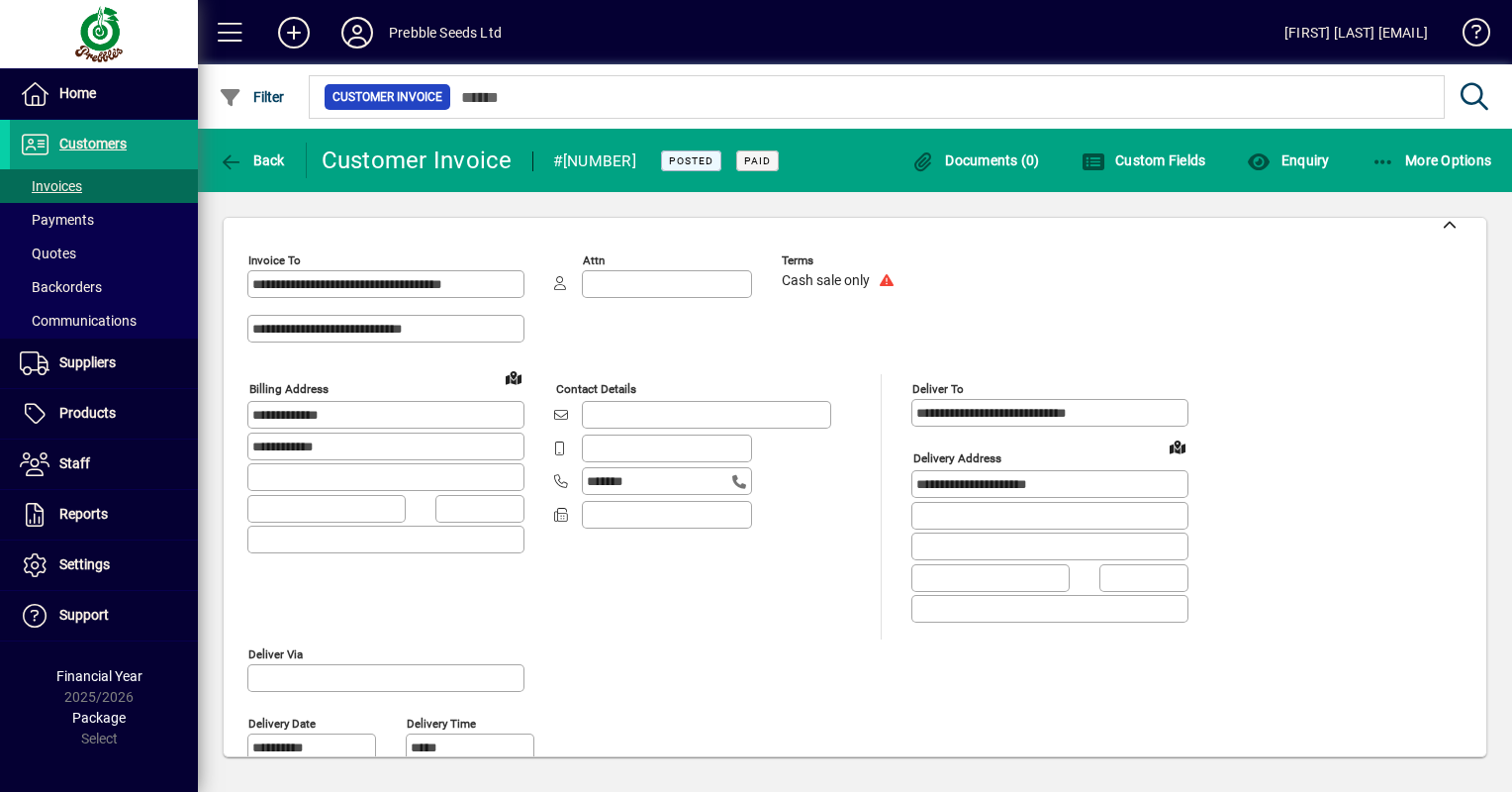 scroll, scrollTop: 0, scrollLeft: 0, axis: both 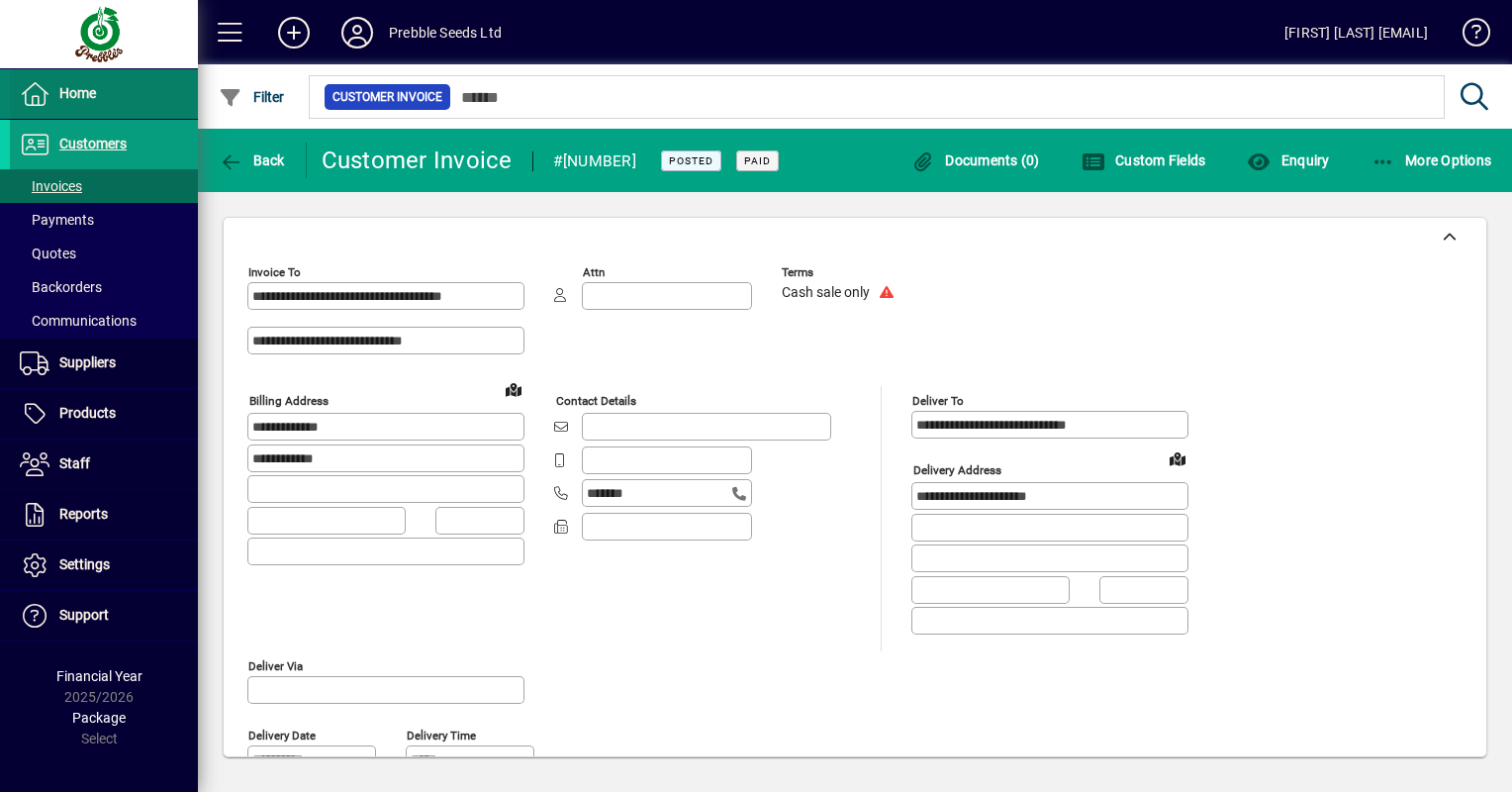 click on "Home" at bounding box center (77, 93) 